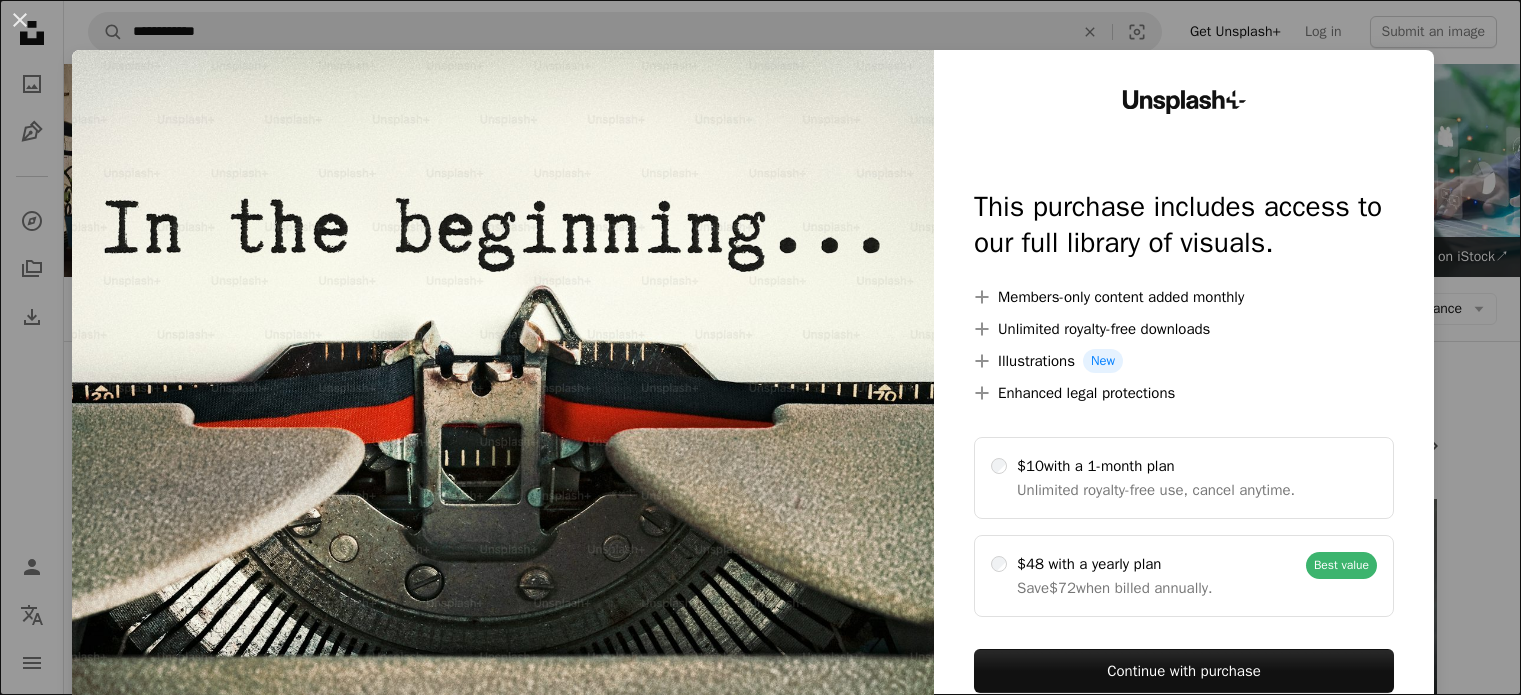 scroll, scrollTop: 304, scrollLeft: 0, axis: vertical 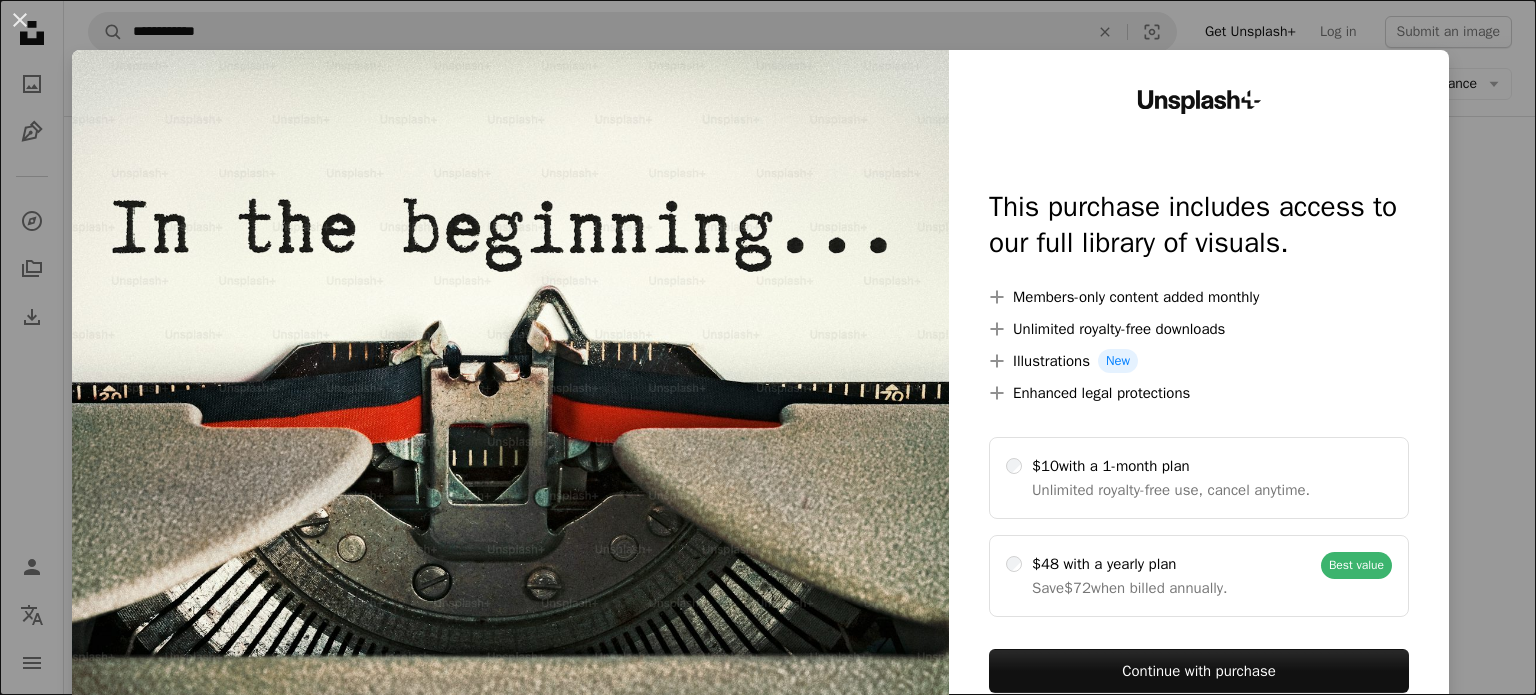 click on "An X shape Unsplash+ This purchase includes access to our full library of visuals. A plus sign Members-only content added monthly A plus sign Unlimited royalty-free downloads A plus sign Illustrations  New A plus sign Enhanced legal protections $10  with a 1-month plan Unlimited royalty-free use, cancel anytime. $48   with a yearly plan Save  $72  when billed annually. Best value Continue with purchase Taxes where applicable. Renews automatically. Cancel anytime." at bounding box center [768, 347] 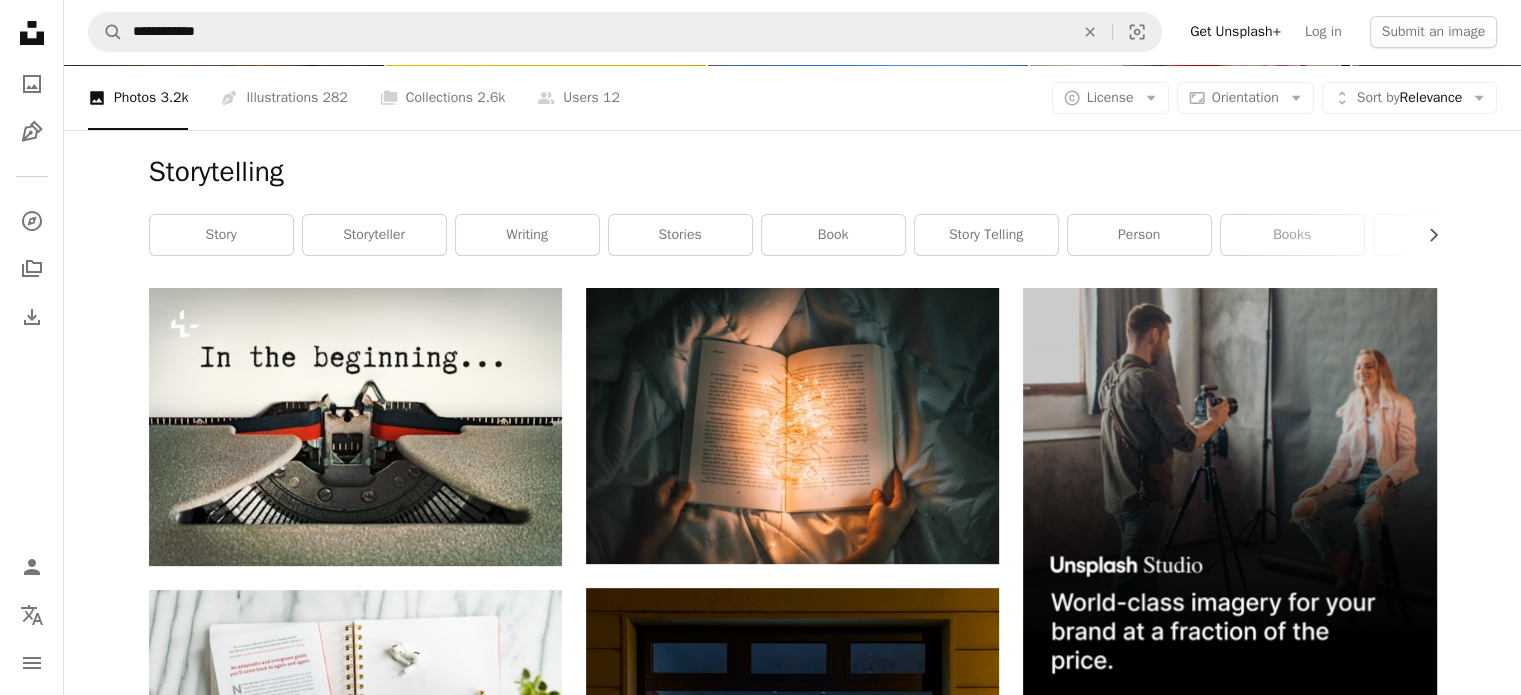 scroll, scrollTop: 224, scrollLeft: 0, axis: vertical 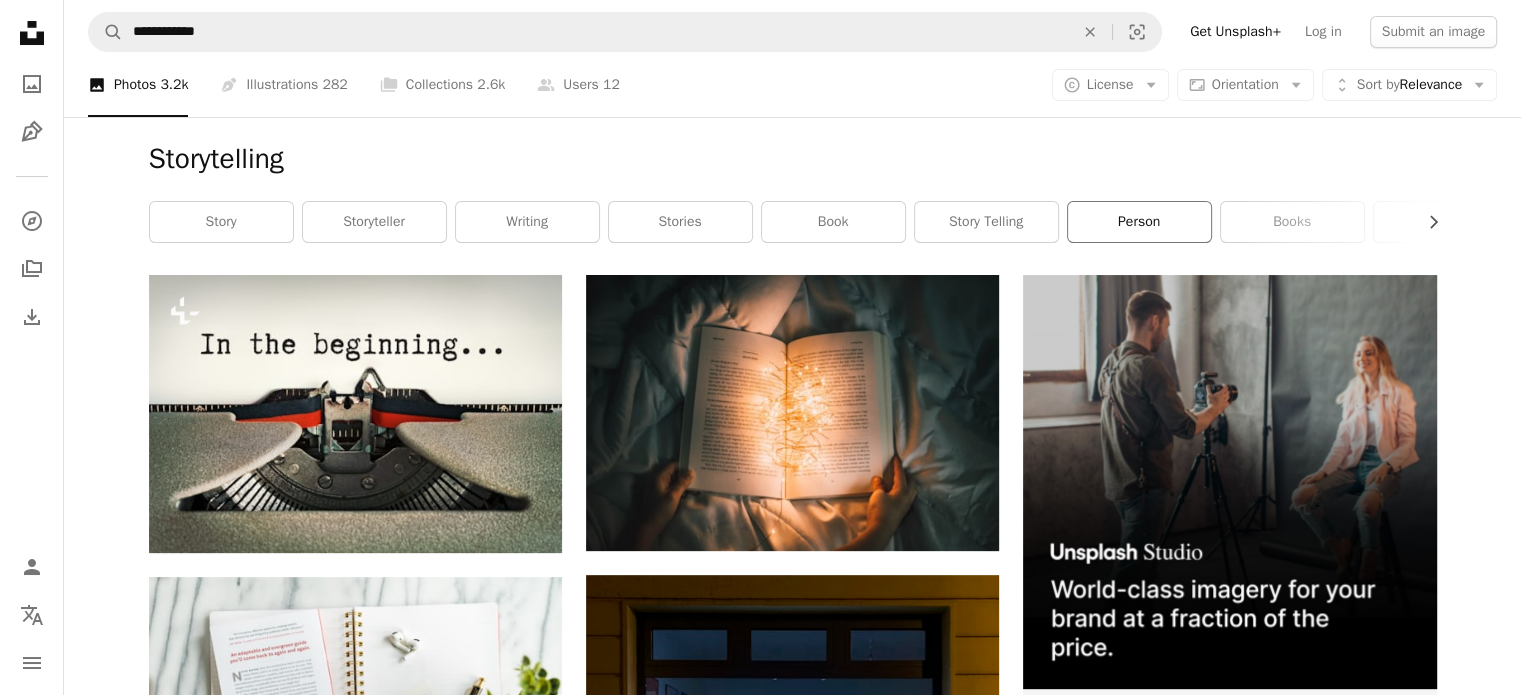 click on "person" at bounding box center [1139, 222] 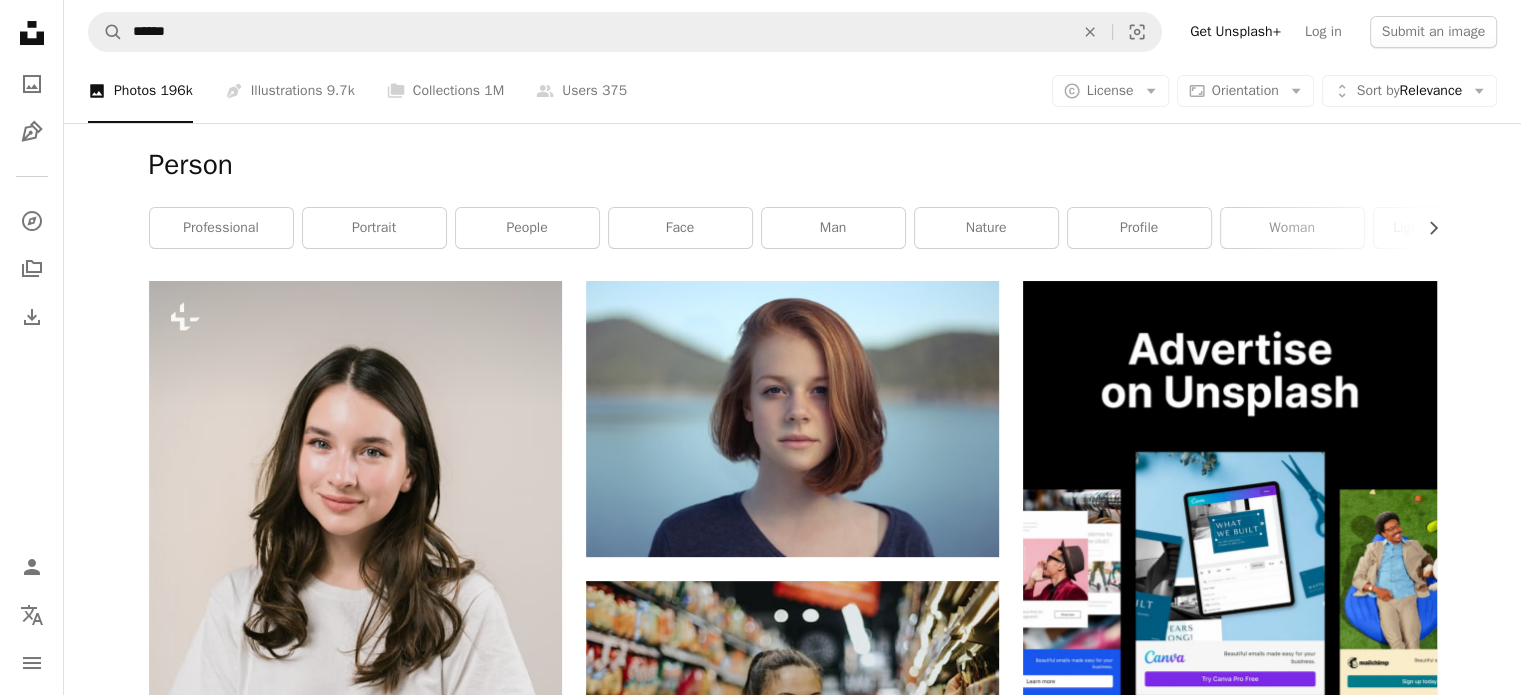 scroll, scrollTop: 0, scrollLeft: 0, axis: both 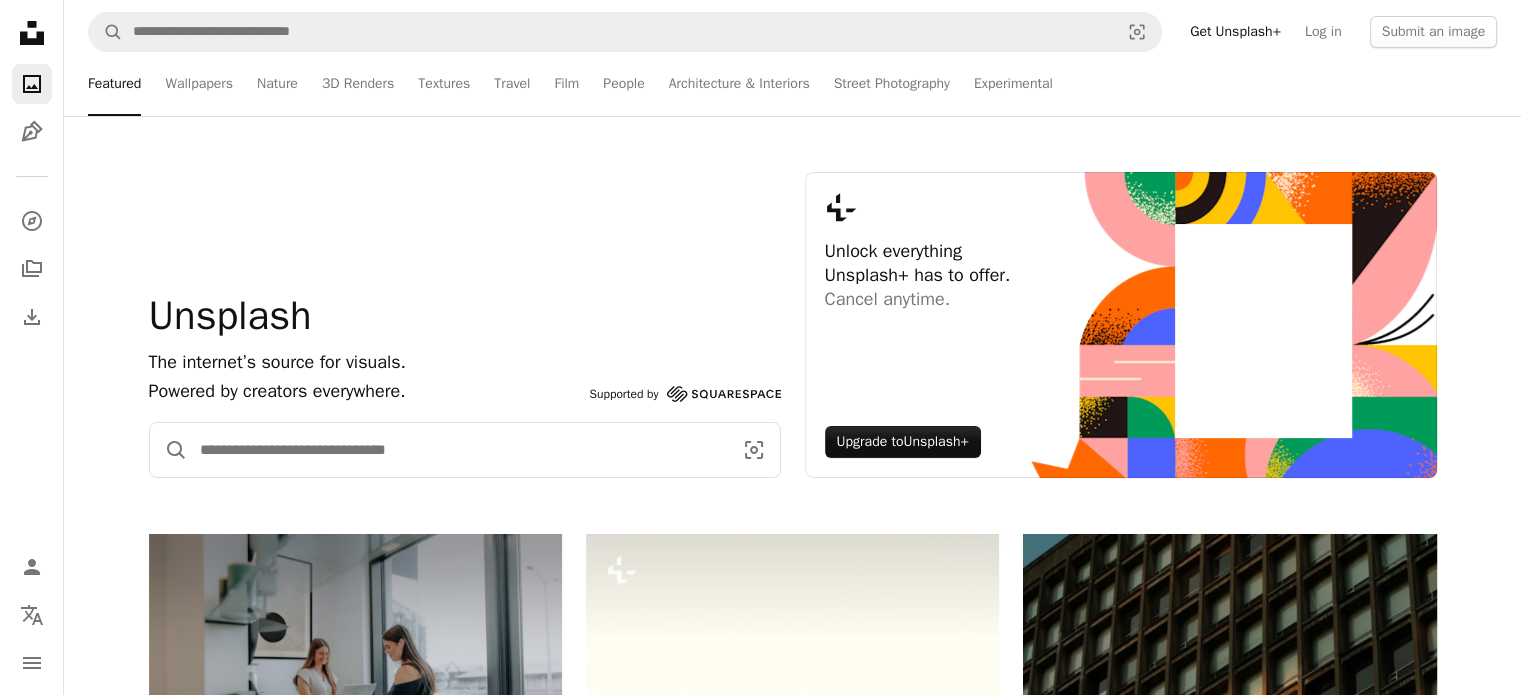 click at bounding box center (458, 450) 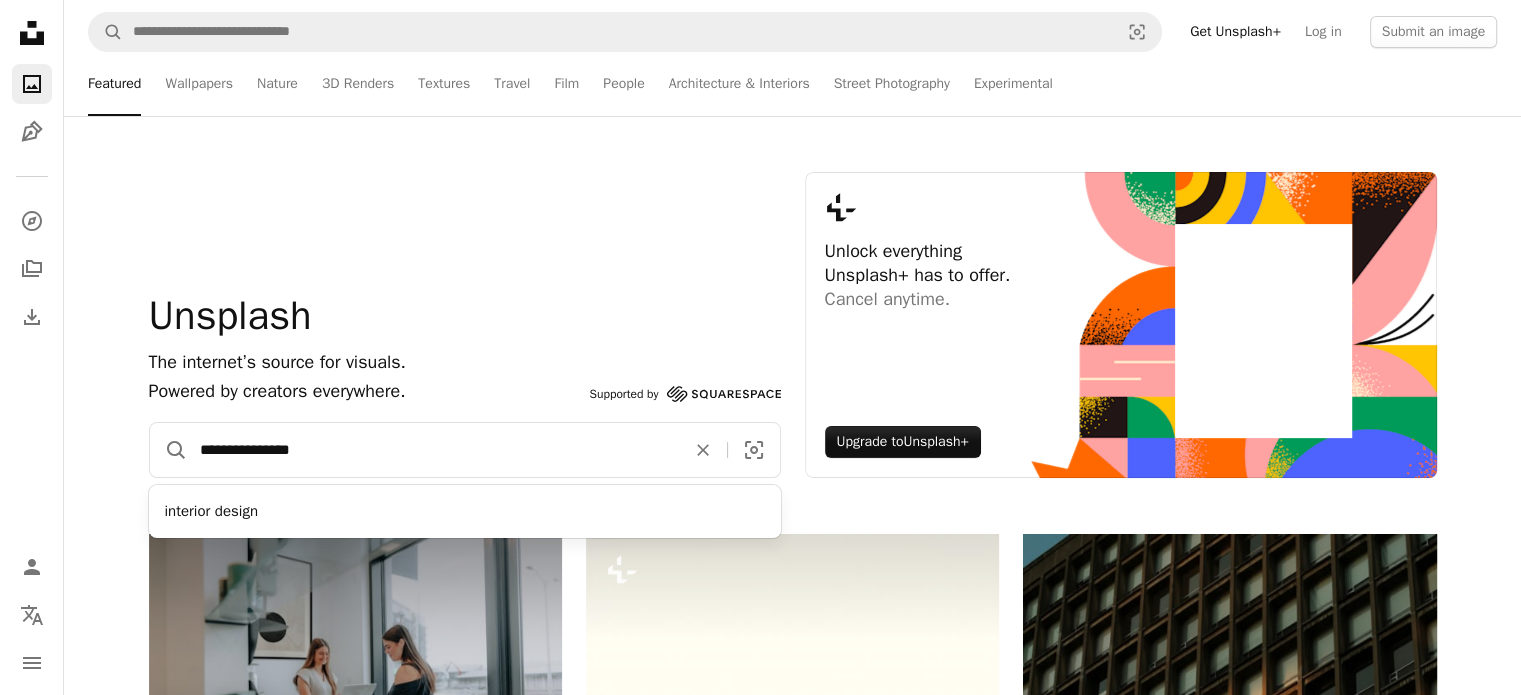 type on "**********" 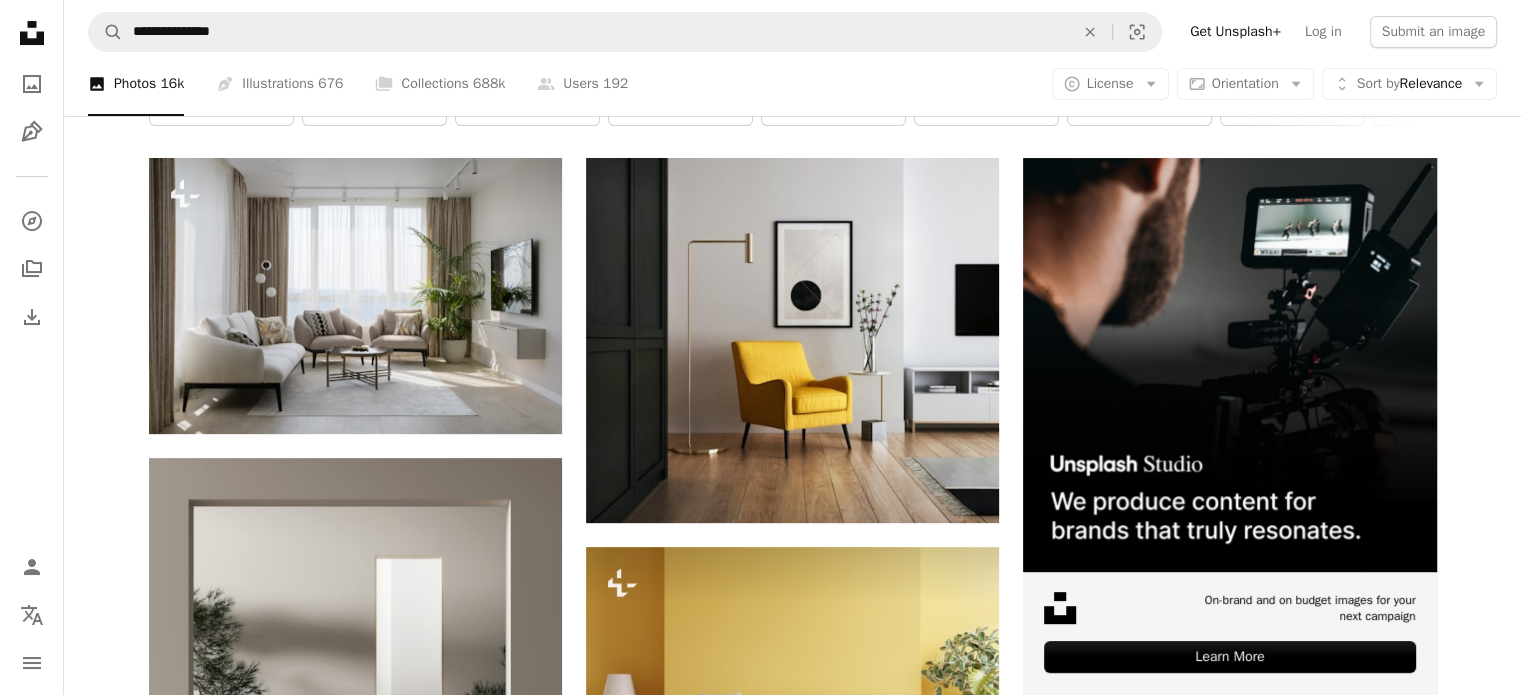 scroll, scrollTop: 0, scrollLeft: 0, axis: both 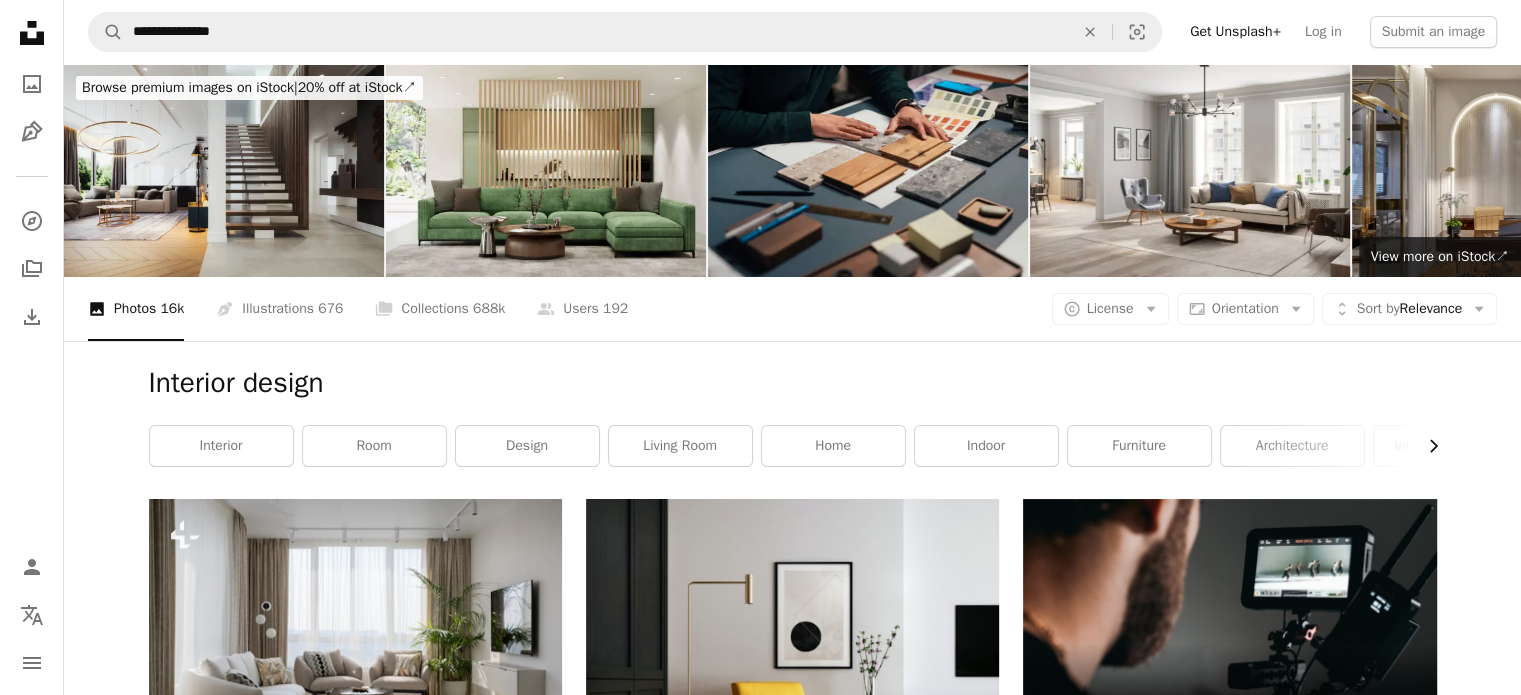 click on "Chevron right" 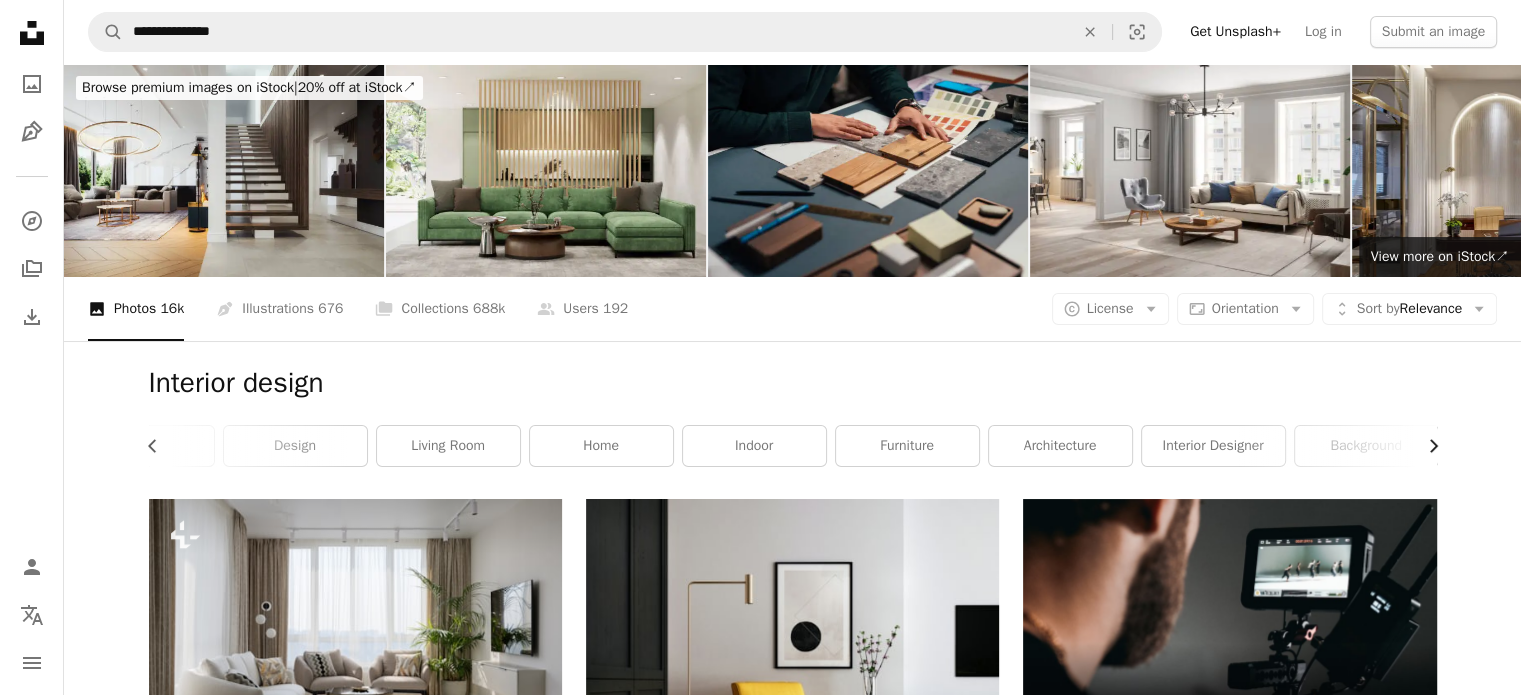 scroll, scrollTop: 0, scrollLeft: 300, axis: horizontal 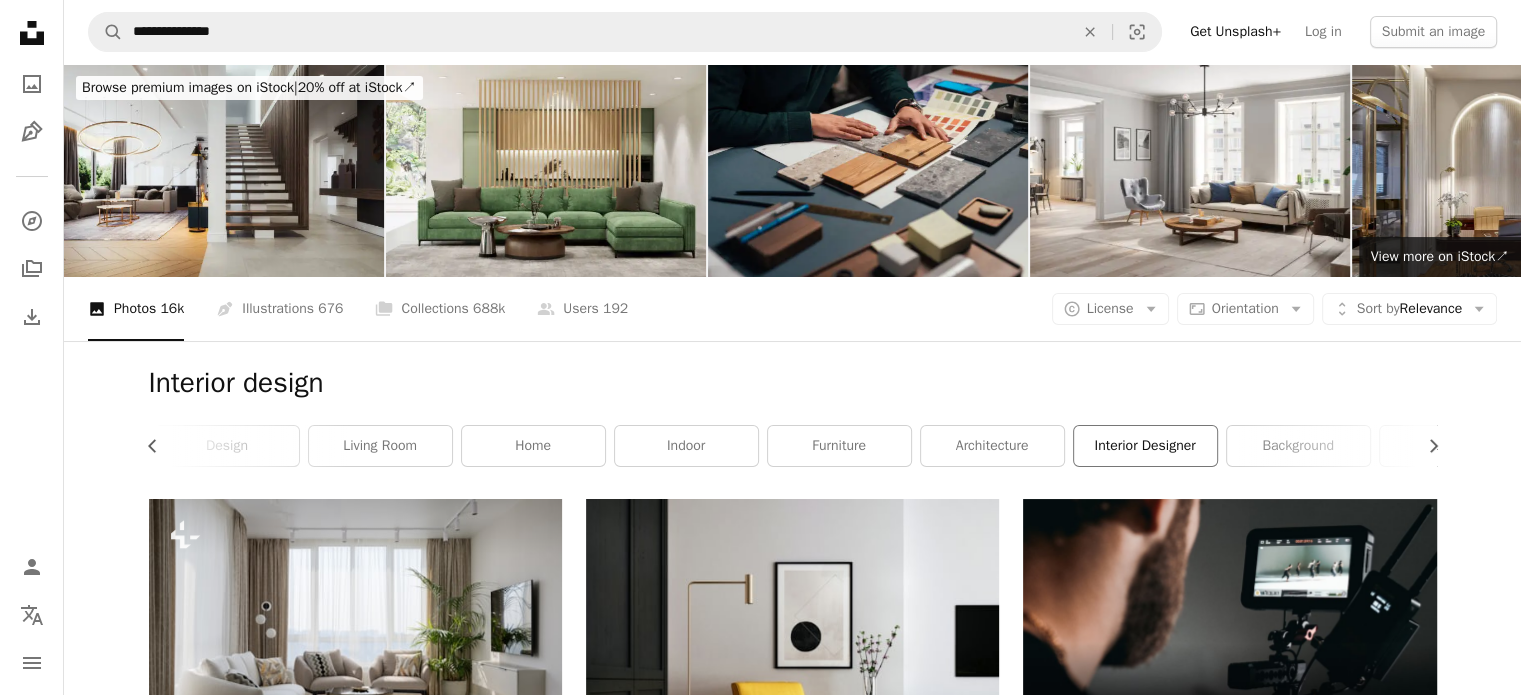 click on "interior designer" at bounding box center [1145, 446] 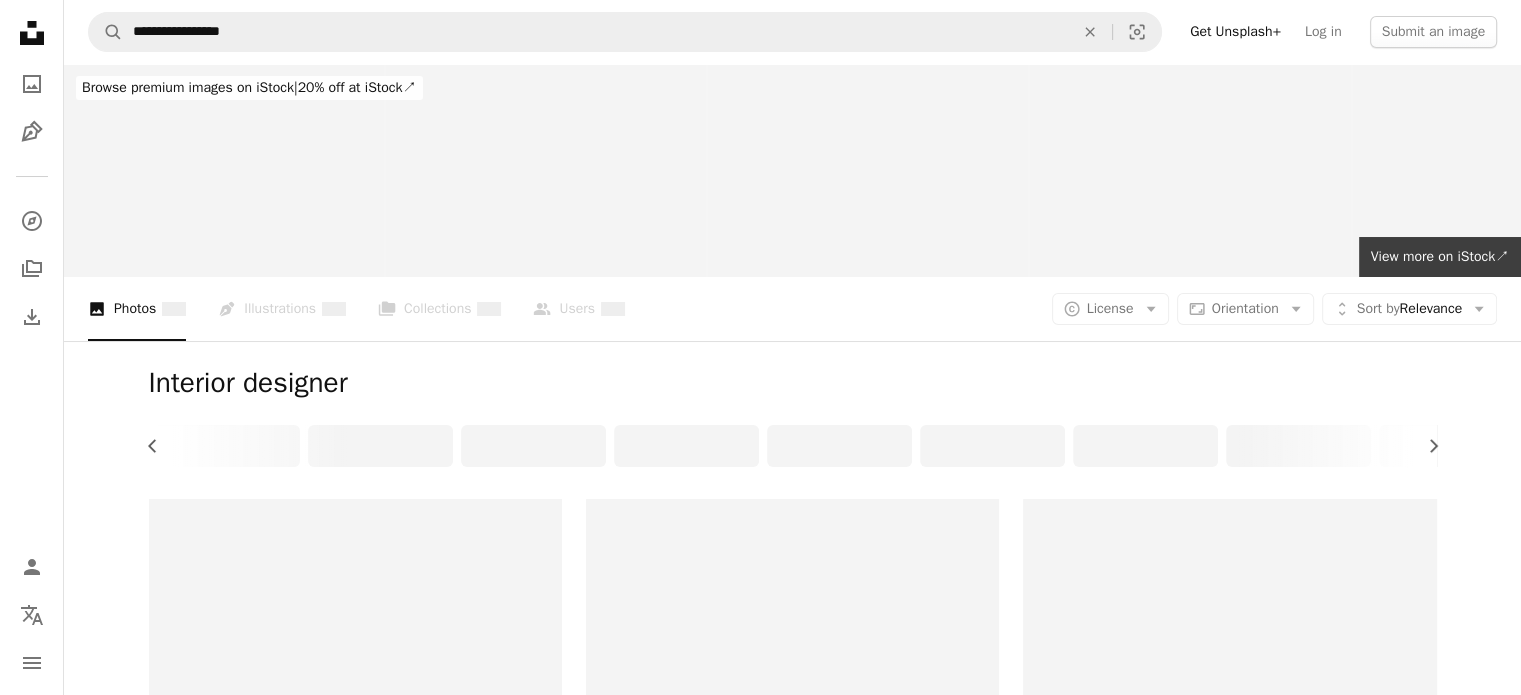 scroll, scrollTop: 0, scrollLeft: 0, axis: both 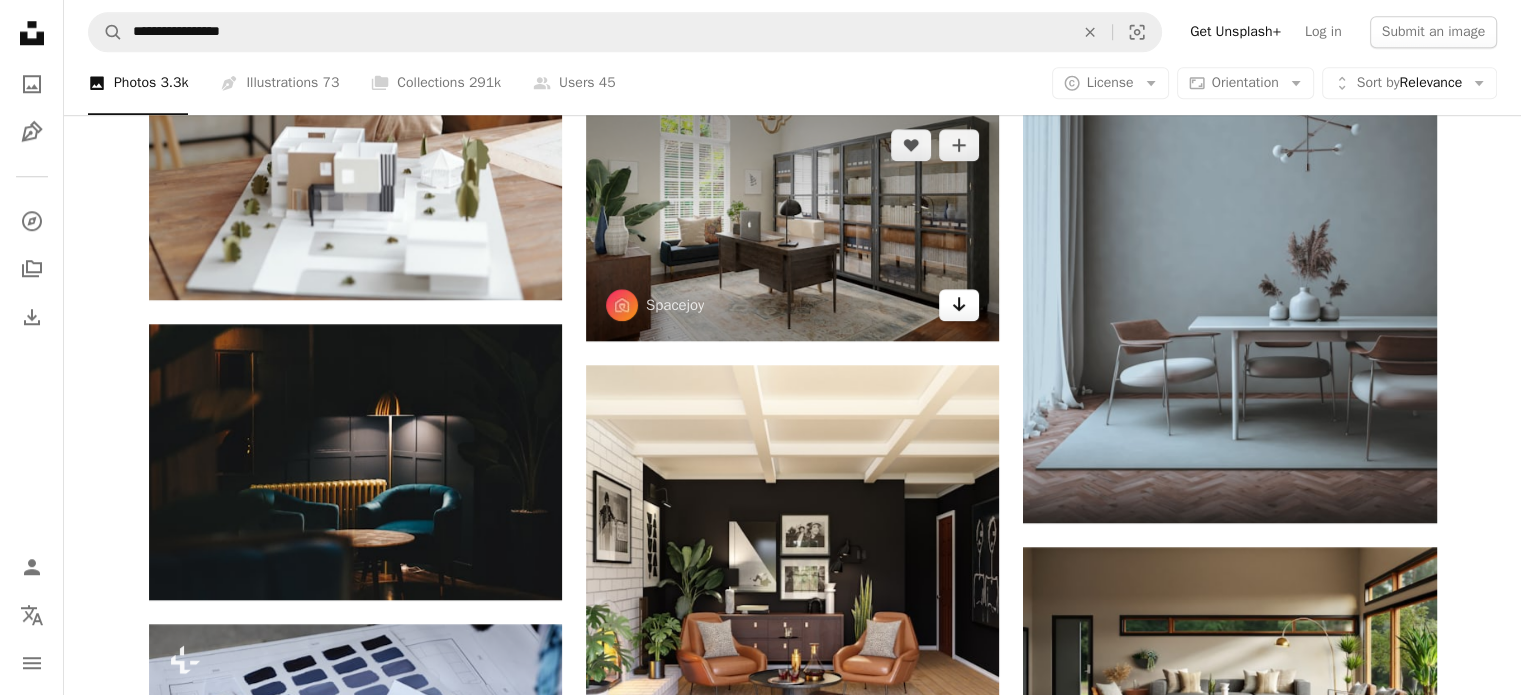 click 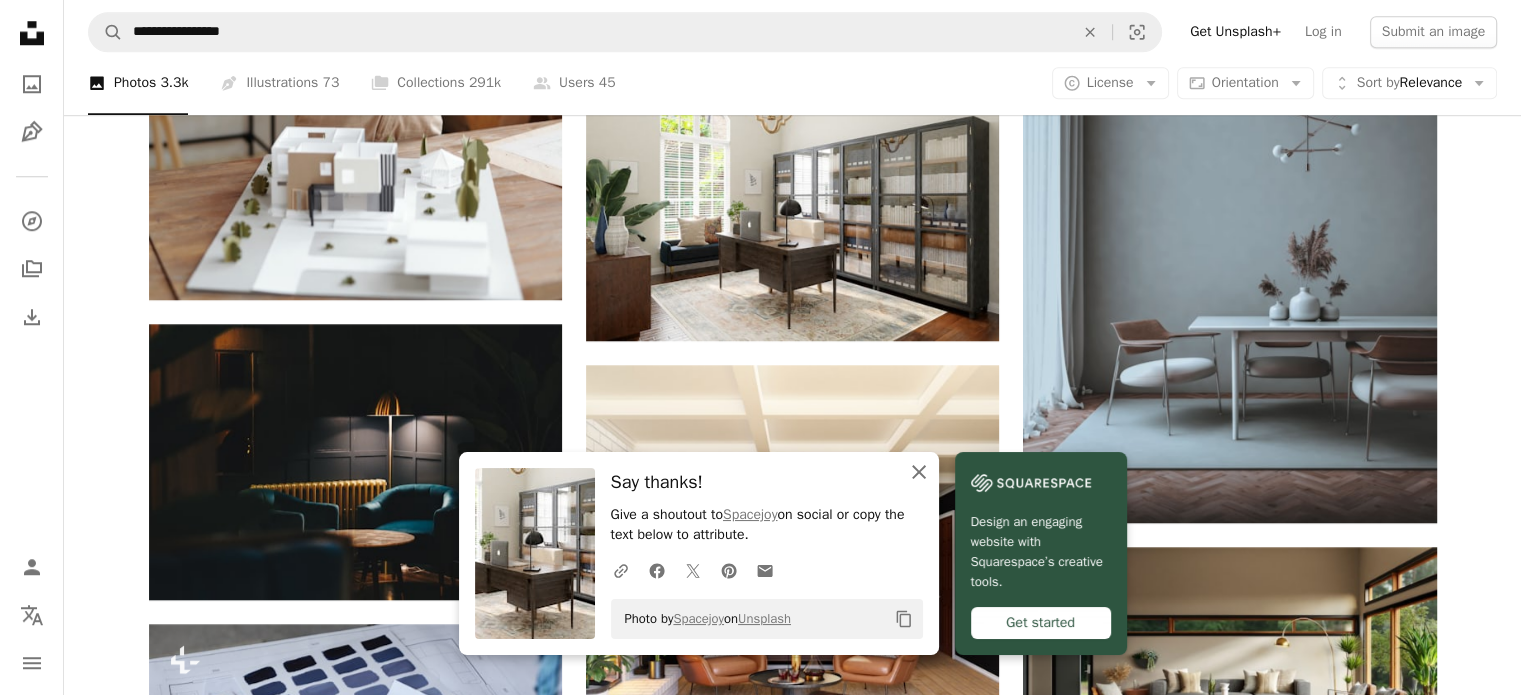 click 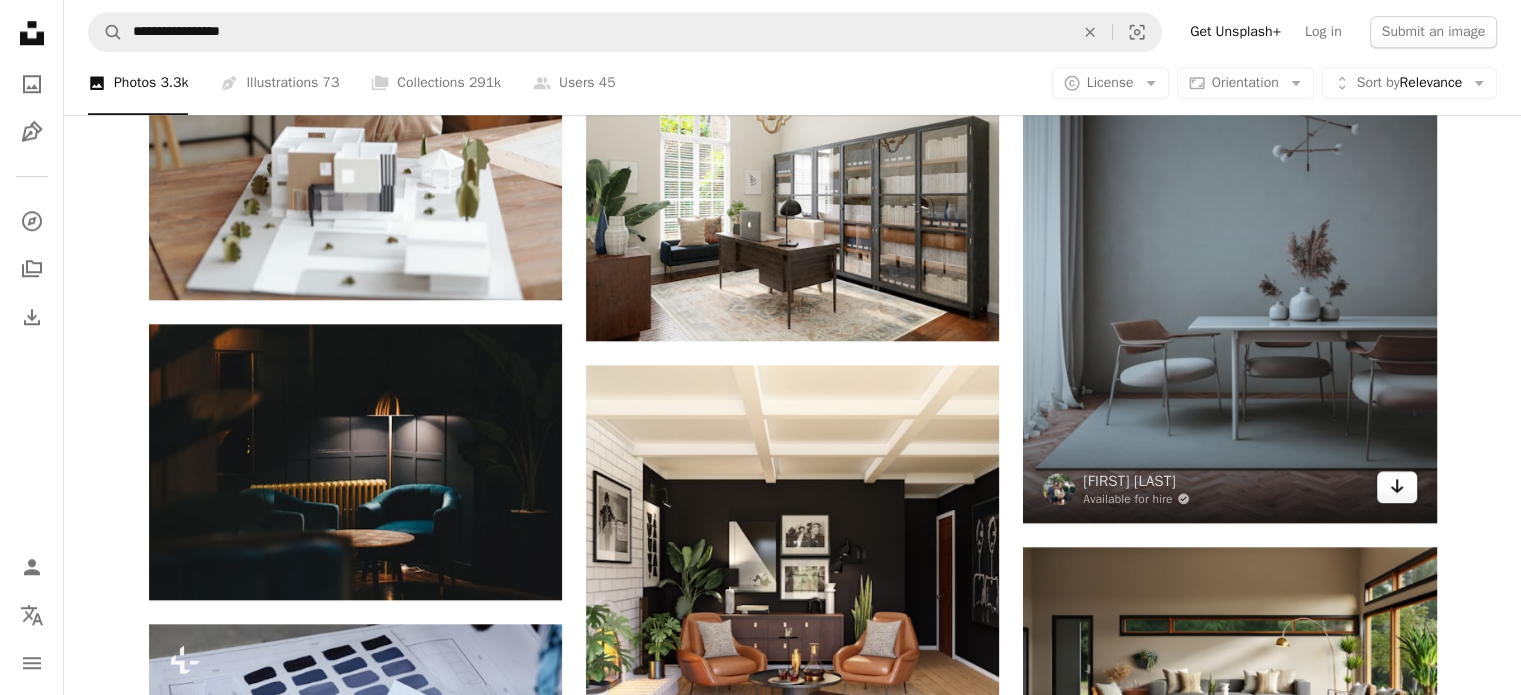 click on "Arrow pointing down" 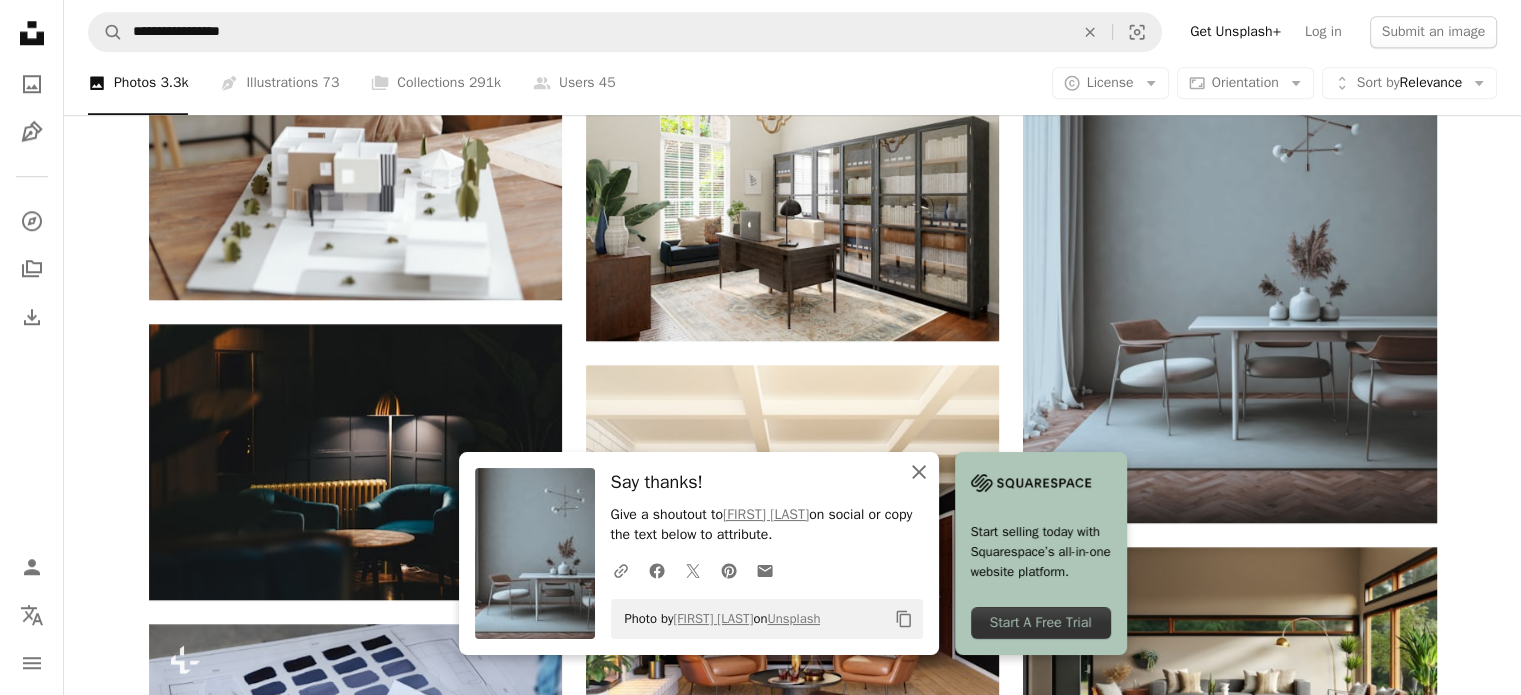 click 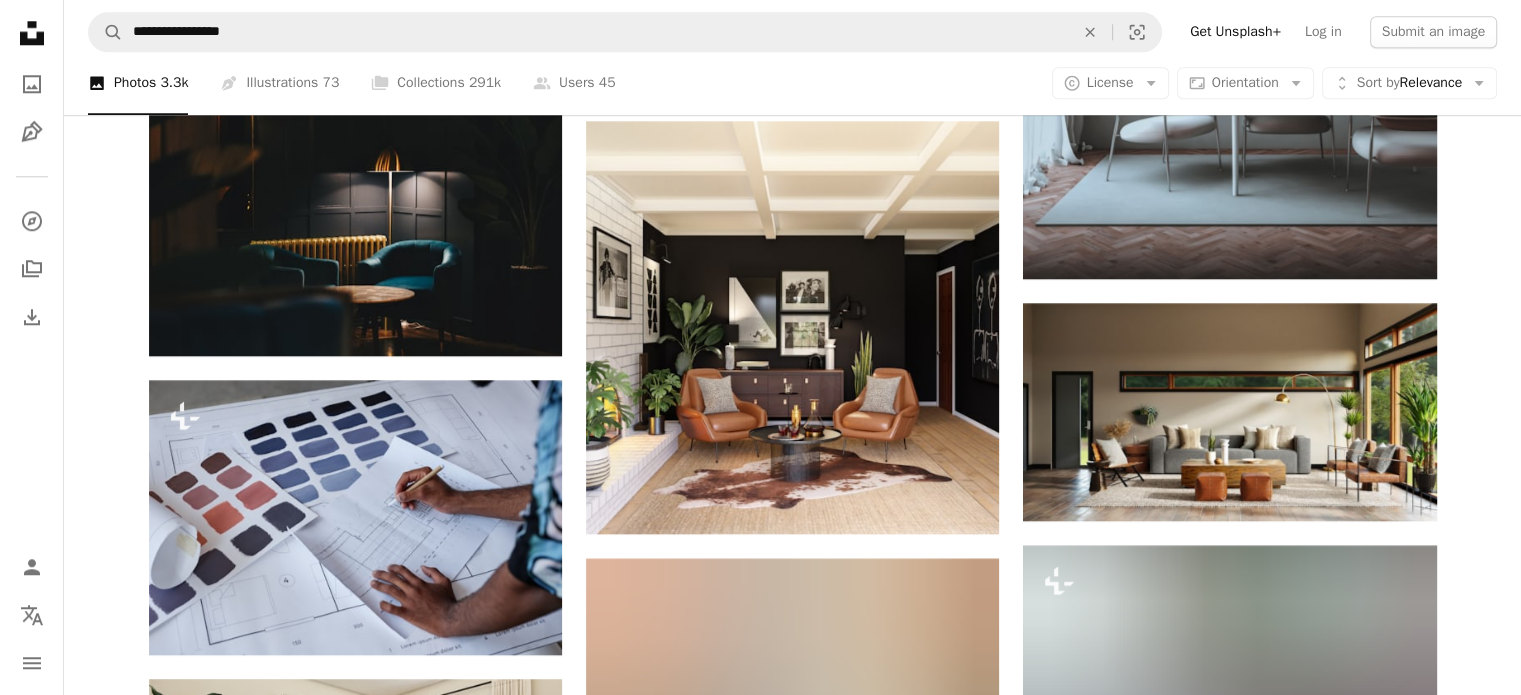 scroll, scrollTop: 2056, scrollLeft: 0, axis: vertical 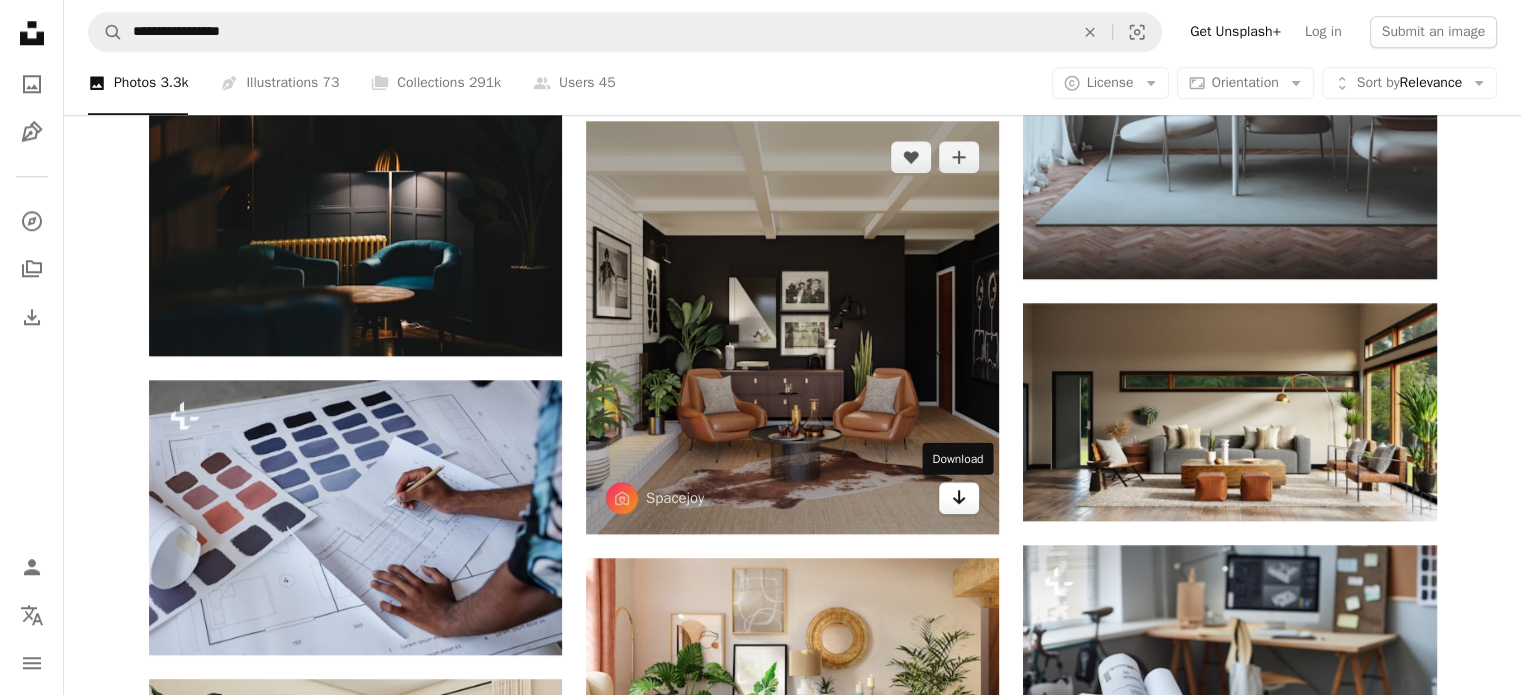 click on "Arrow pointing down" 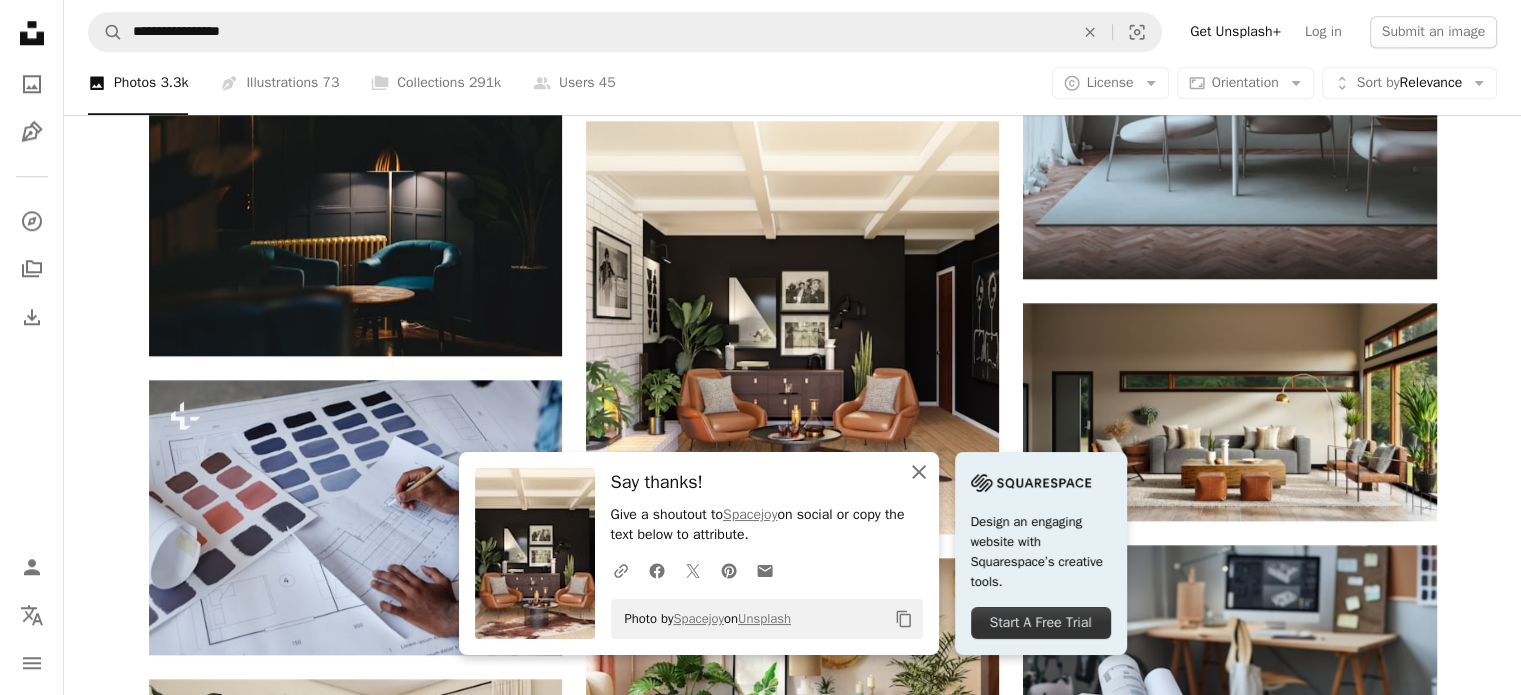 click on "An X shape" 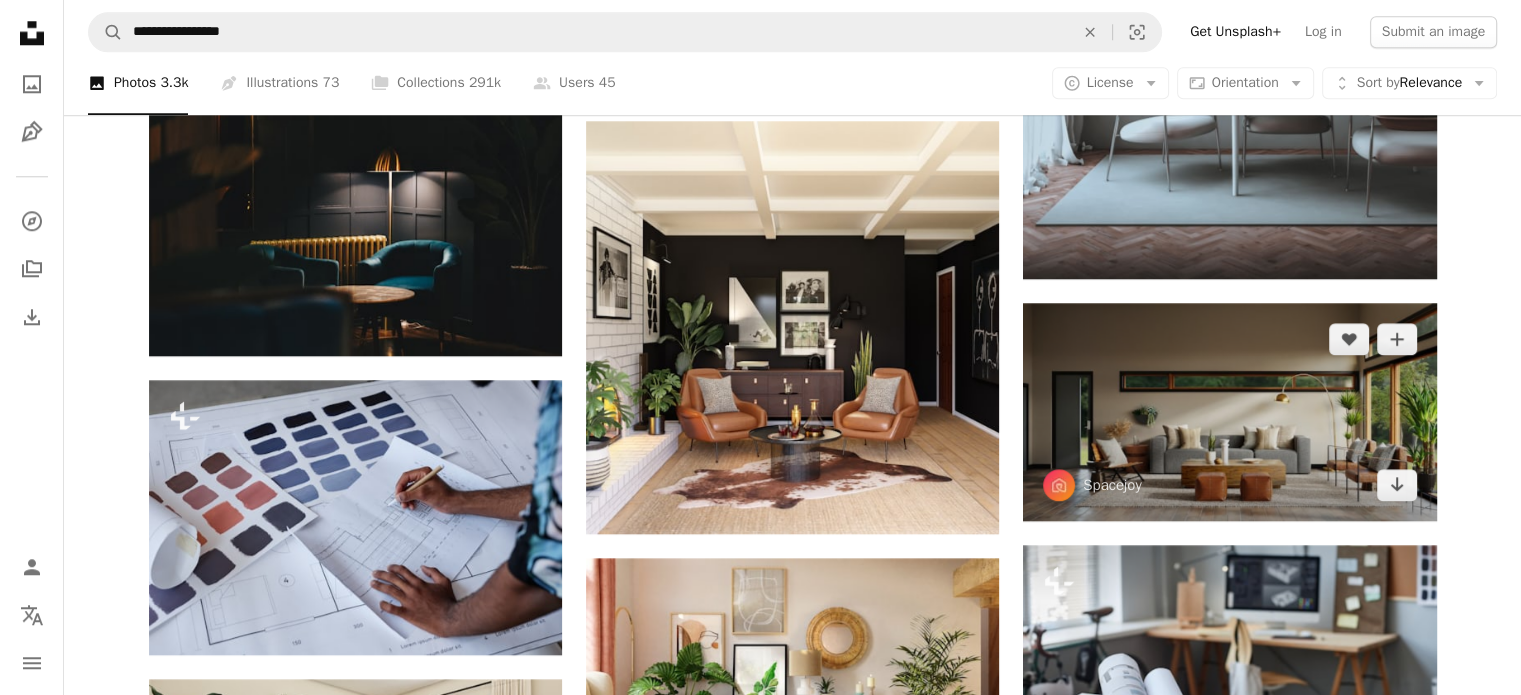 click at bounding box center (1229, 412) 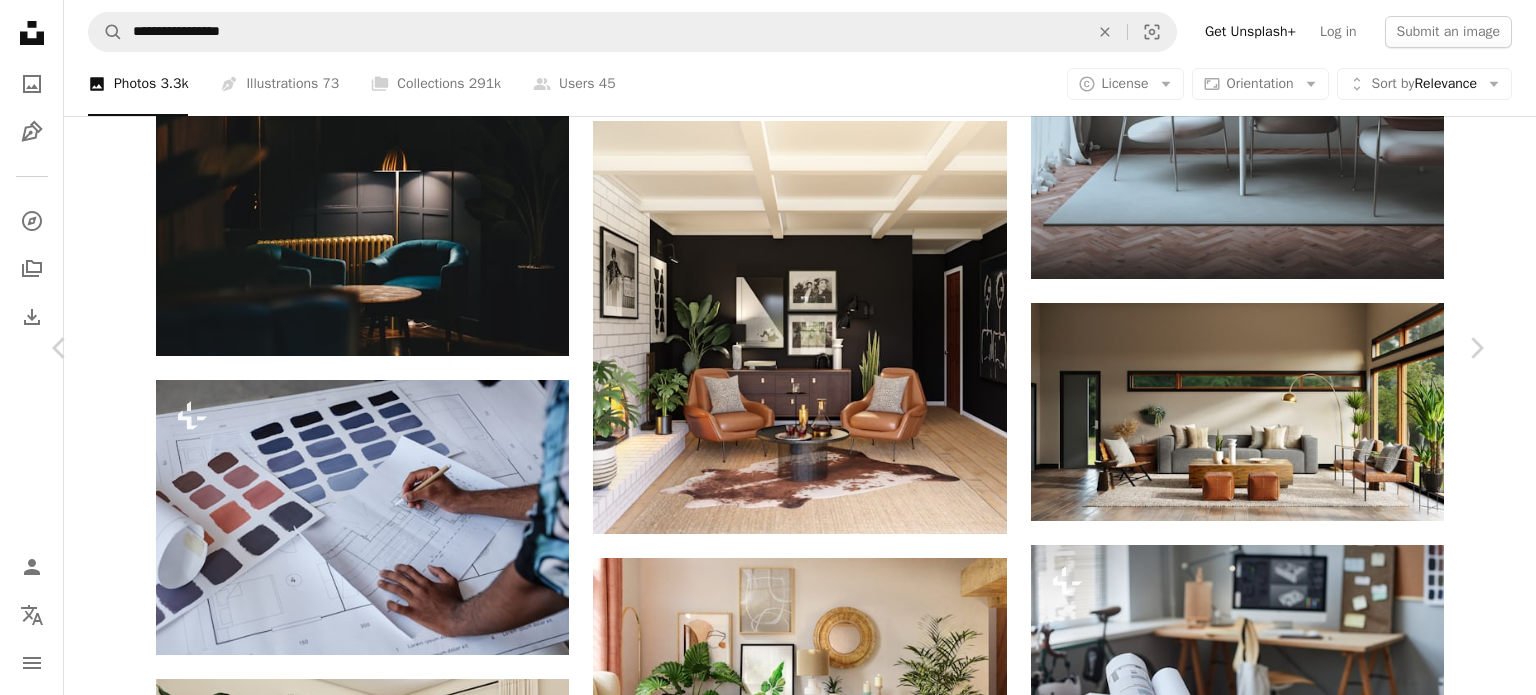 click on "Download free" at bounding box center [1287, 2429] 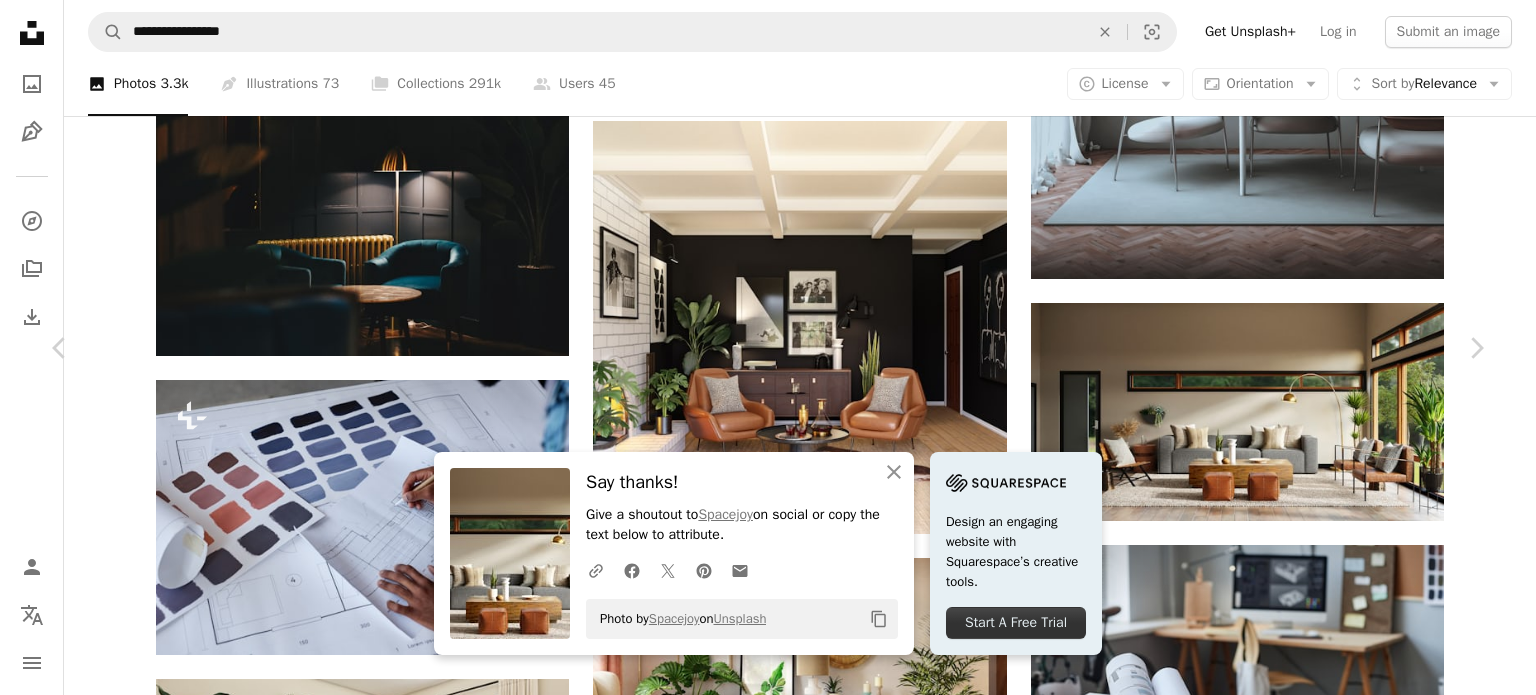 click on "An X shape" at bounding box center (20, 20) 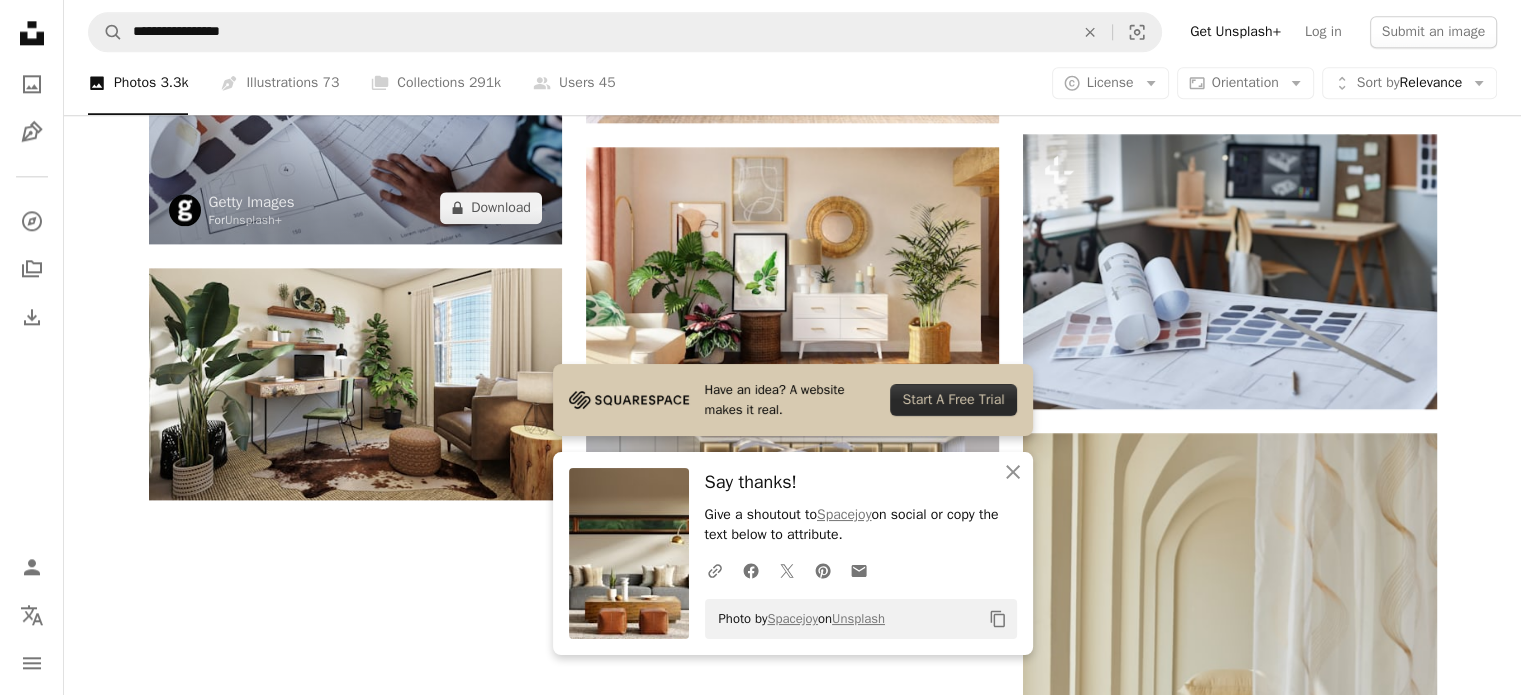 scroll, scrollTop: 2468, scrollLeft: 0, axis: vertical 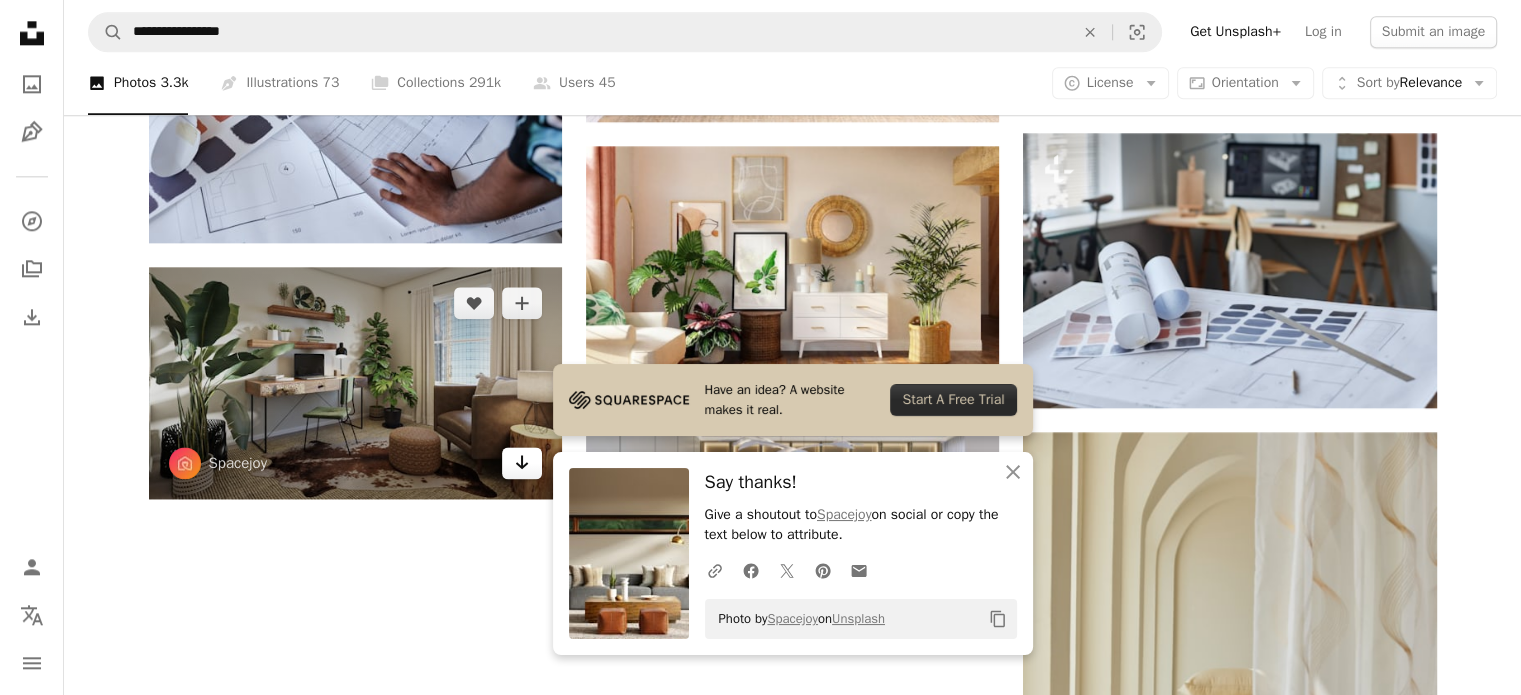 click on "Arrow pointing down" 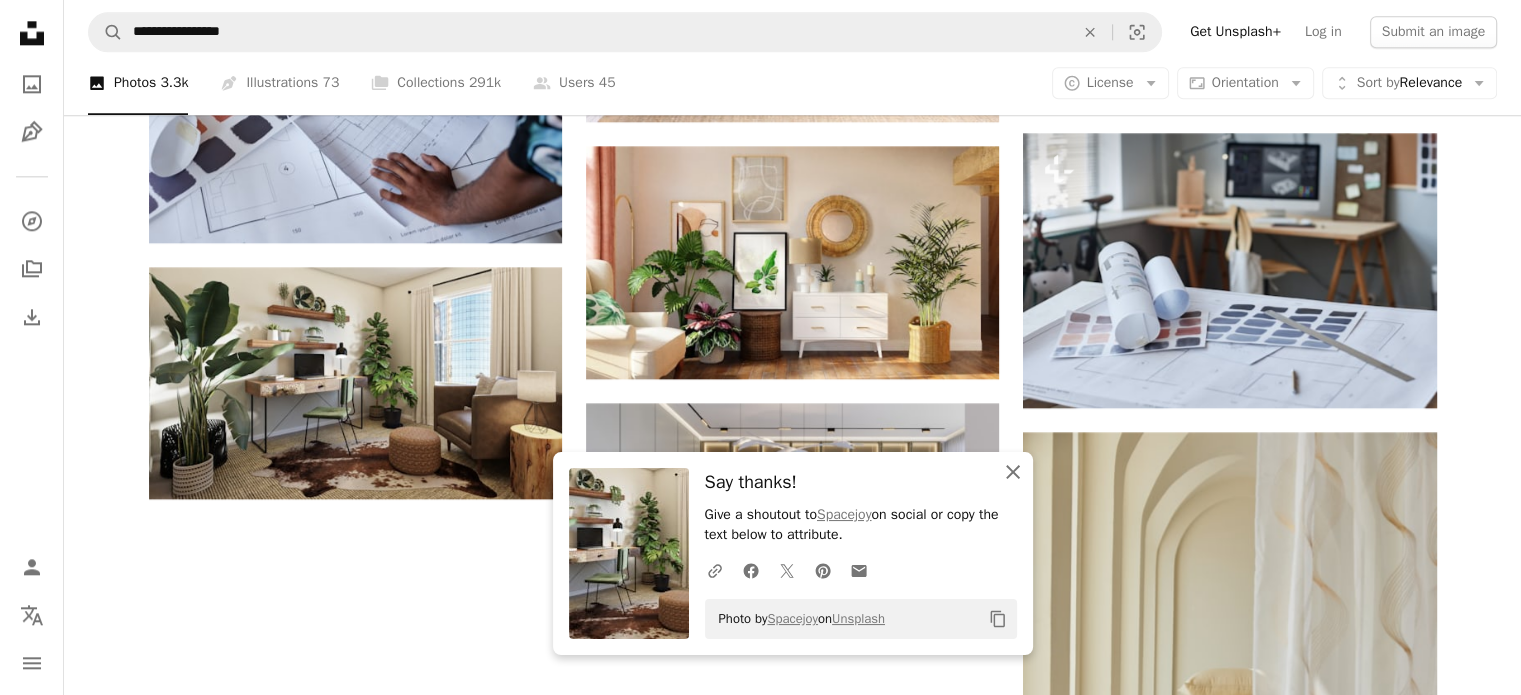 click on "An X shape" 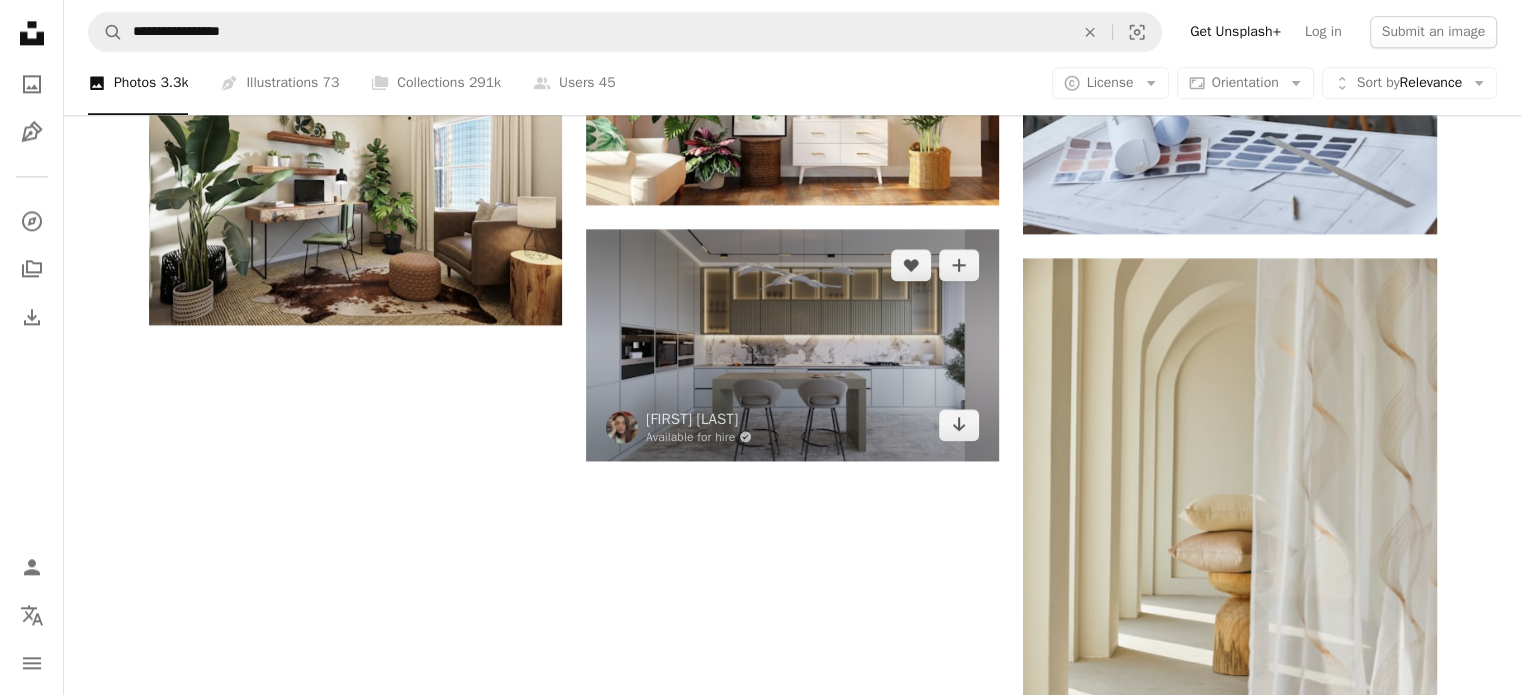 scroll, scrollTop: 2643, scrollLeft: 0, axis: vertical 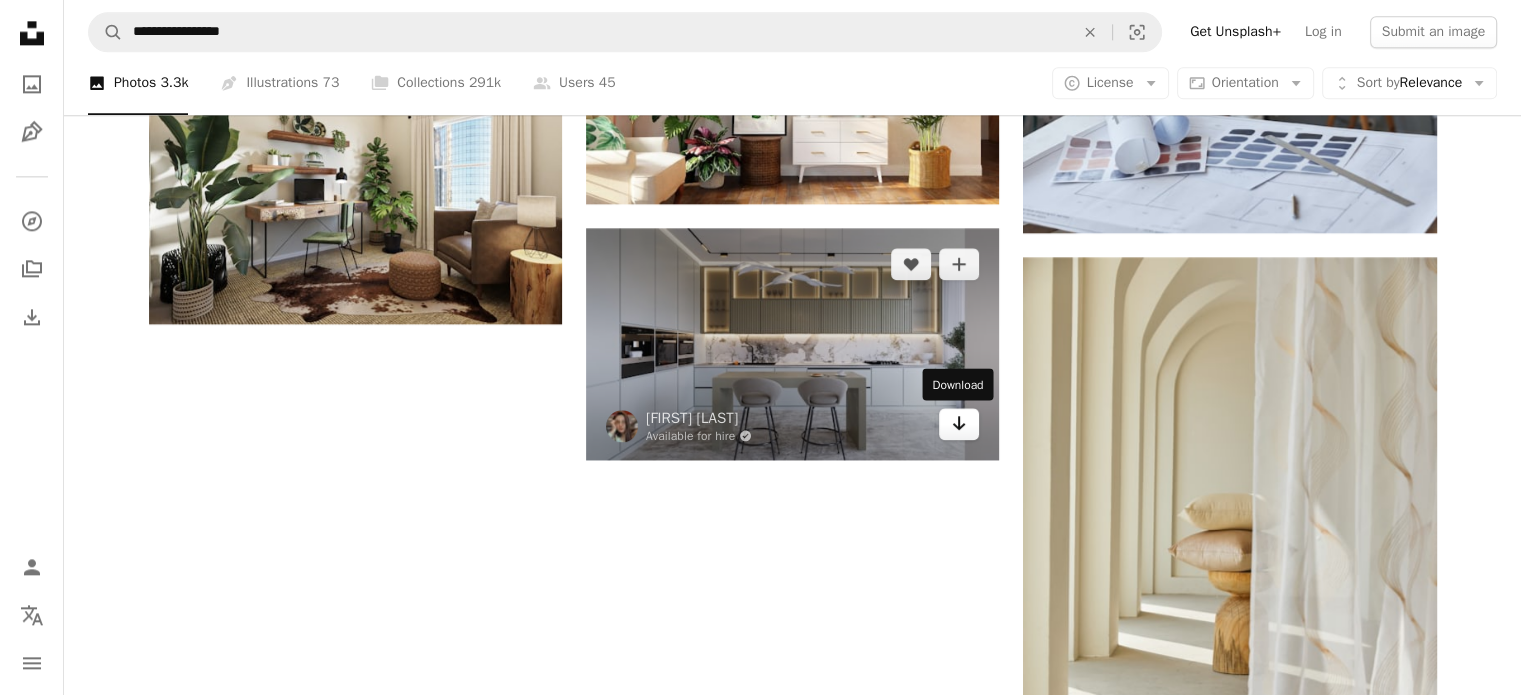 click on "Arrow pointing down" 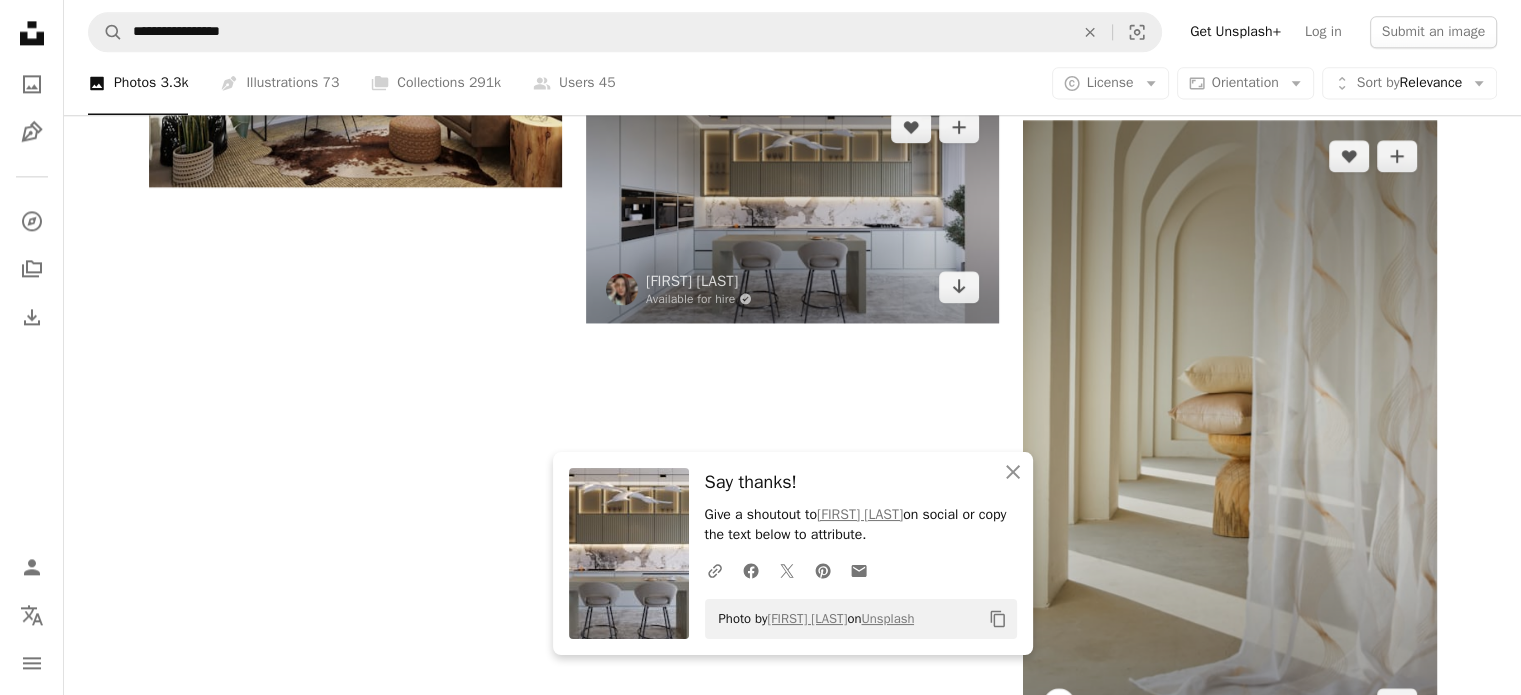 scroll, scrollTop: 2780, scrollLeft: 0, axis: vertical 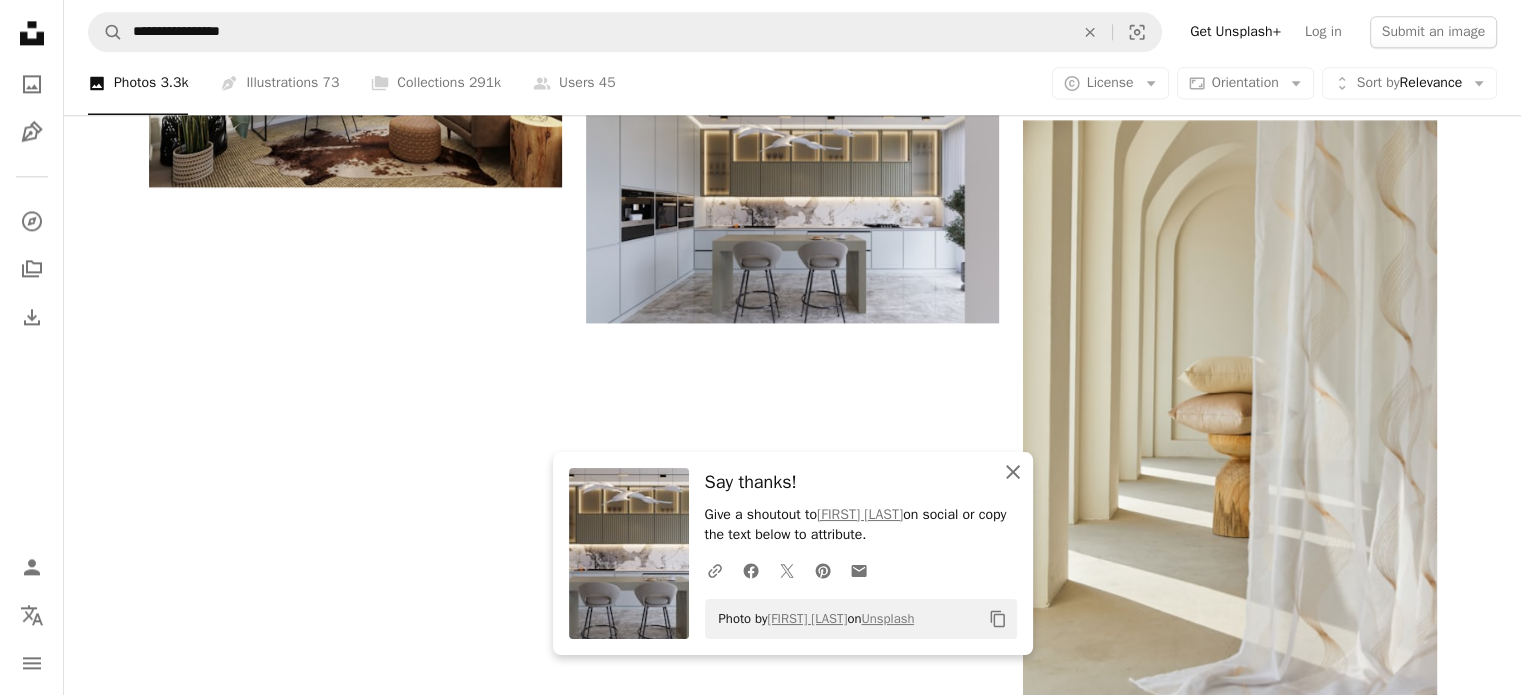 click on "An X shape" 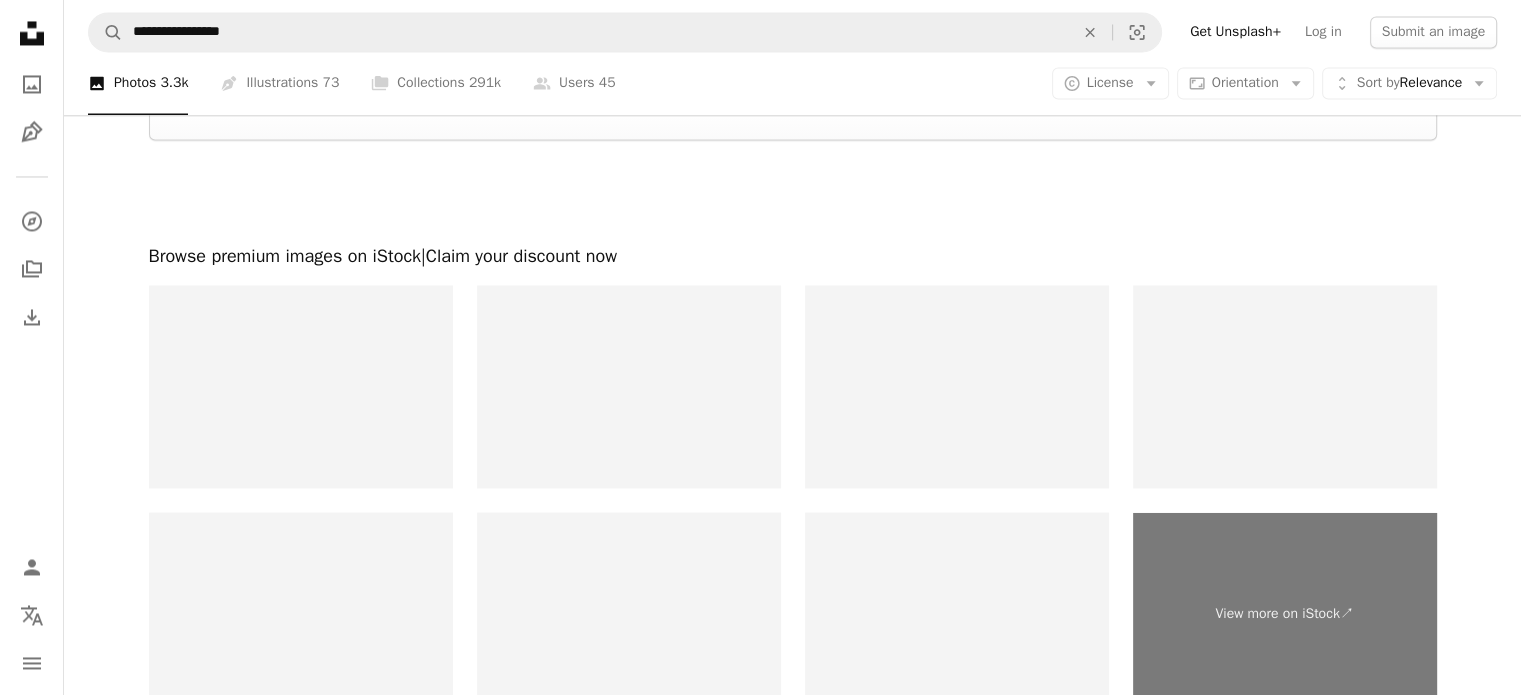 scroll, scrollTop: 3494, scrollLeft: 0, axis: vertical 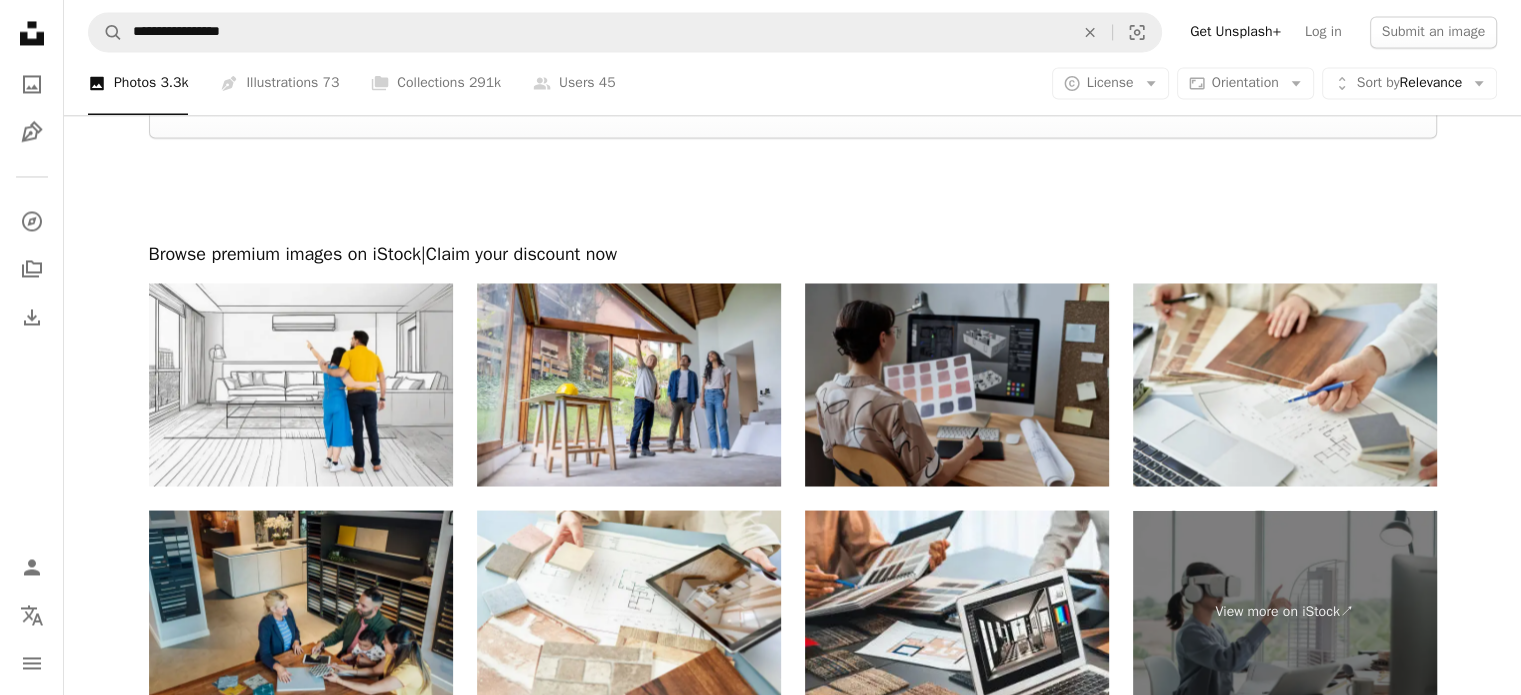 click at bounding box center [957, 384] 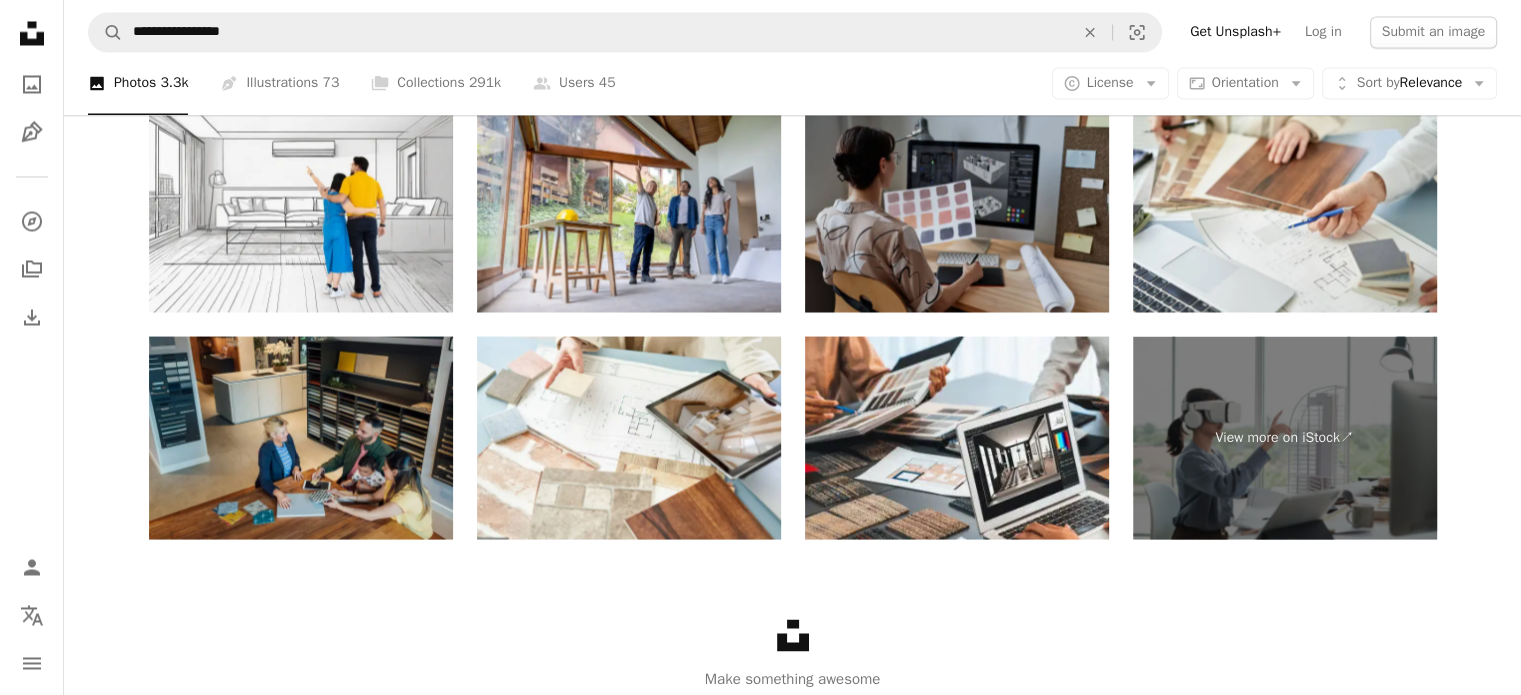 scroll, scrollTop: 3664, scrollLeft: 0, axis: vertical 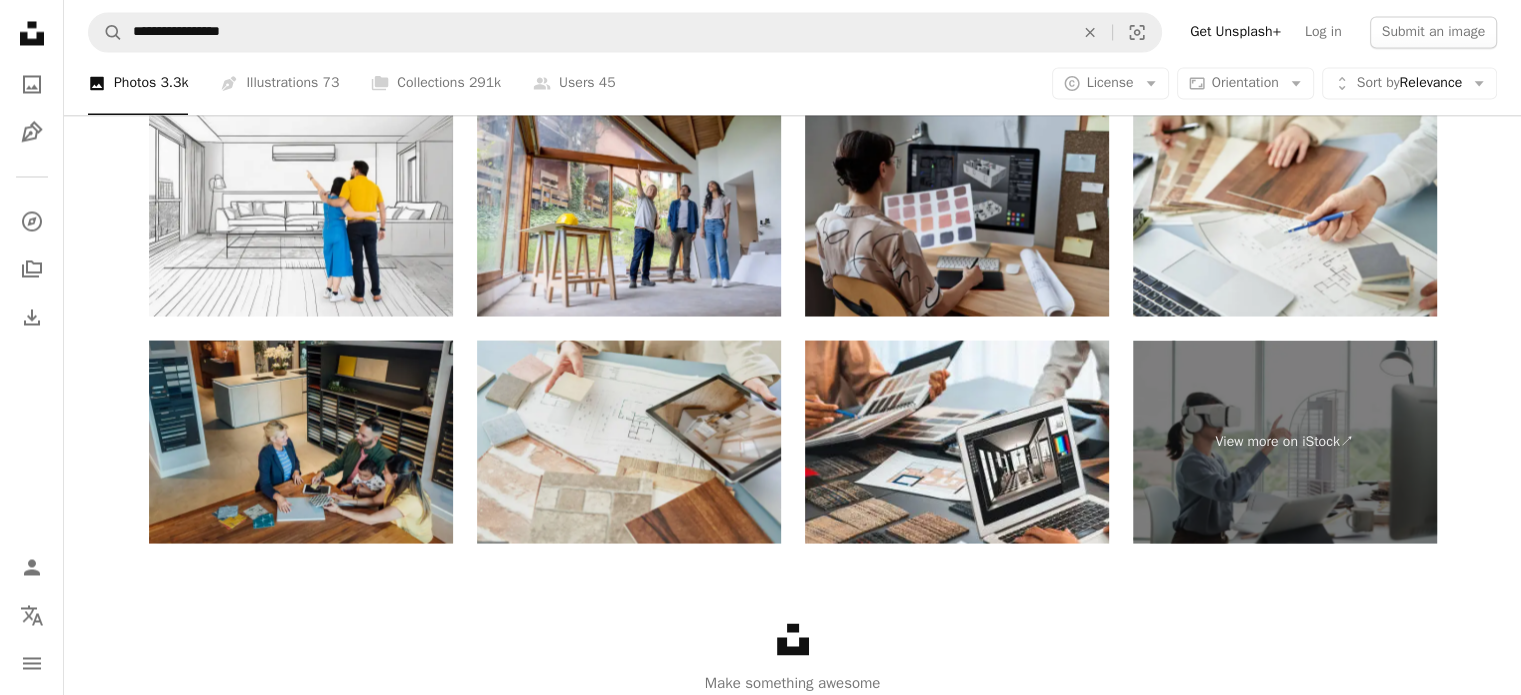 click at bounding box center (629, 441) 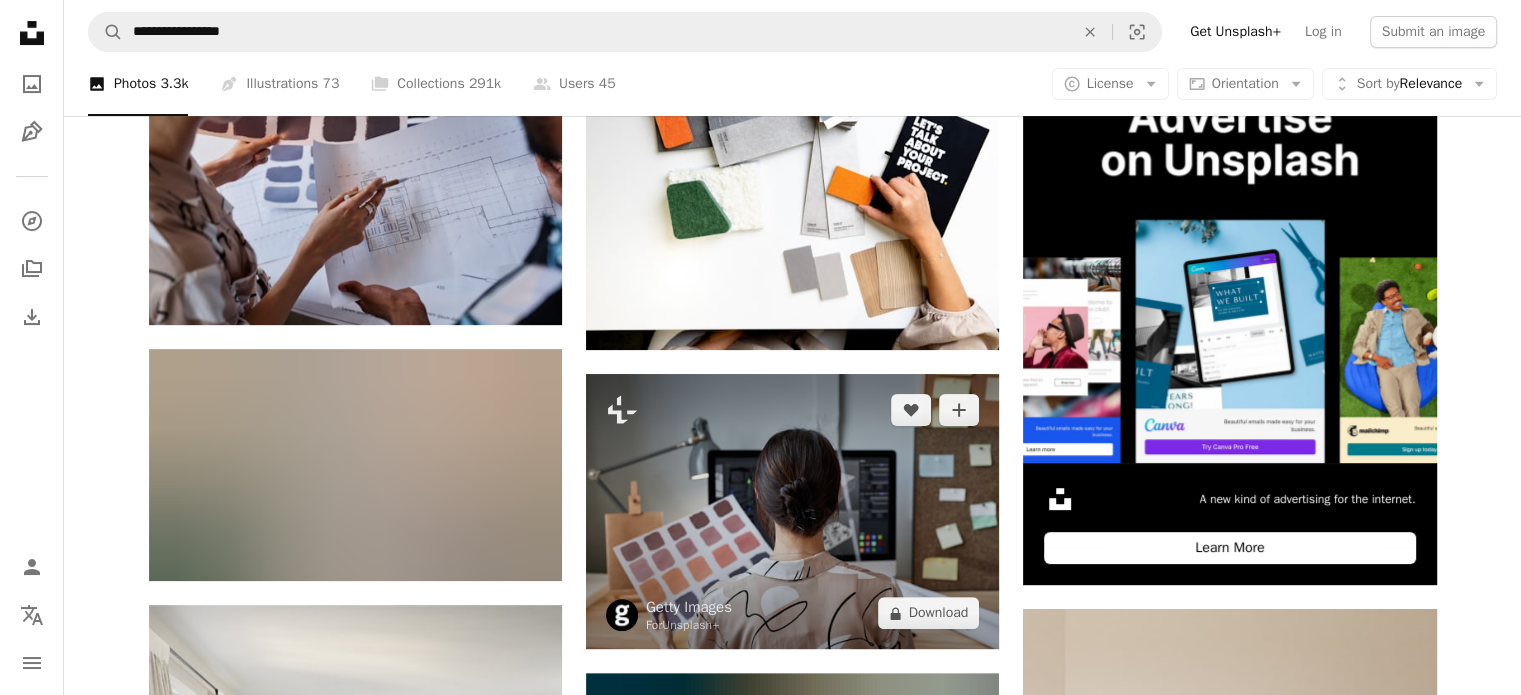 scroll, scrollTop: 288, scrollLeft: 0, axis: vertical 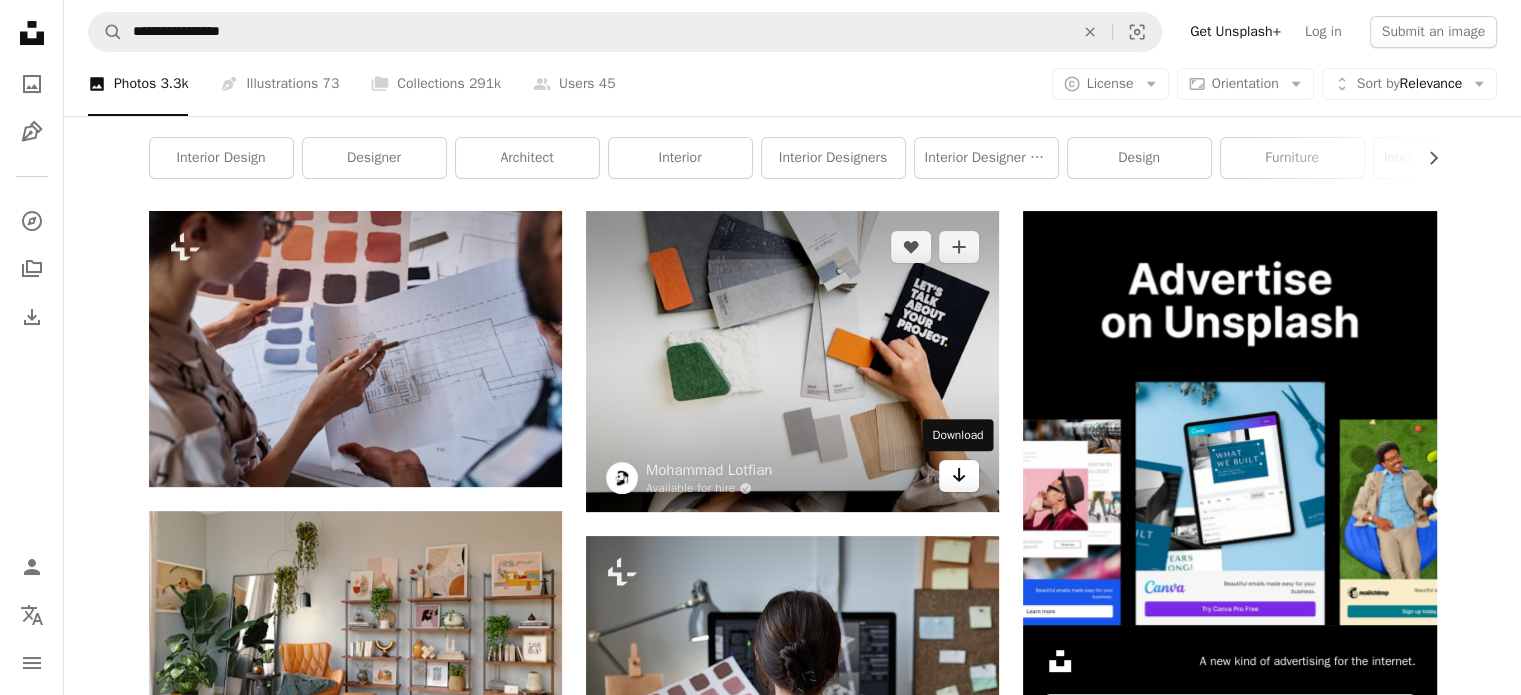 click on "Arrow pointing down" at bounding box center (959, 476) 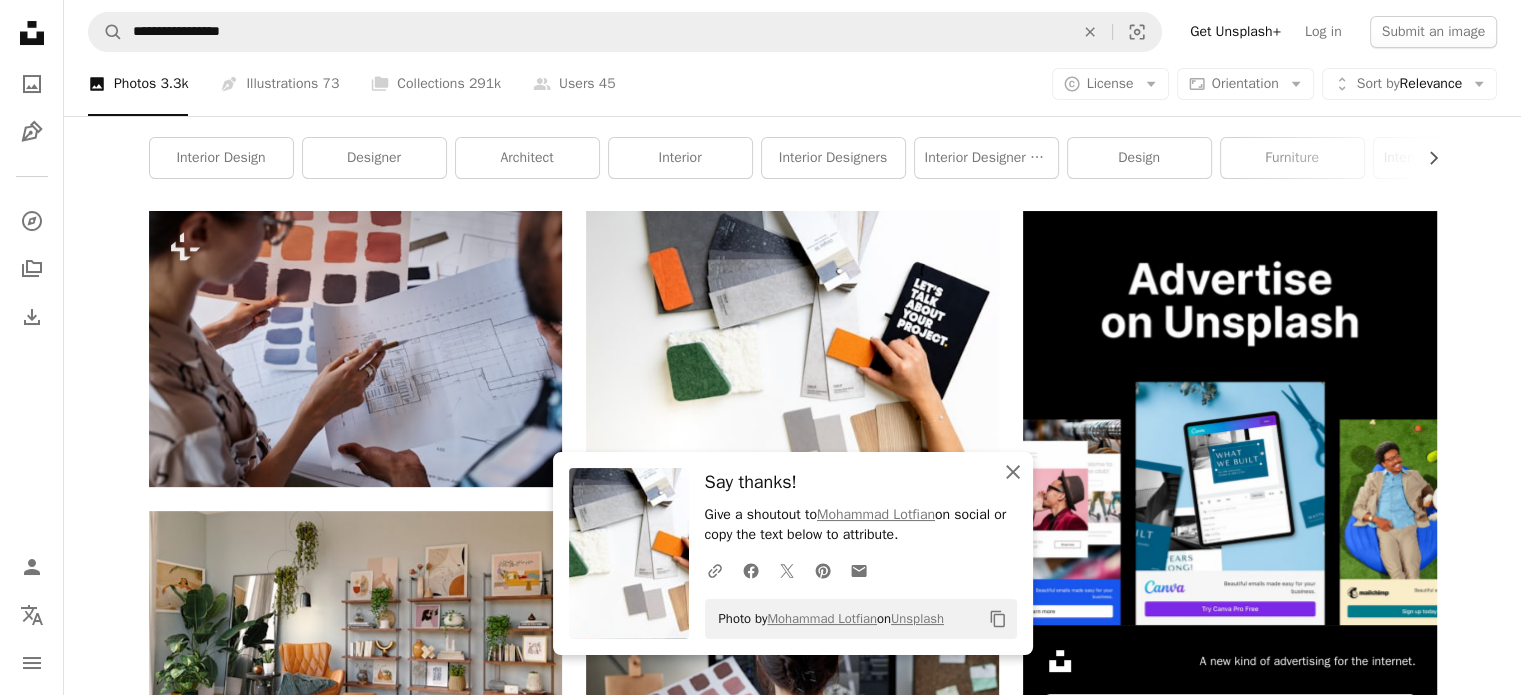 click on "An X shape" 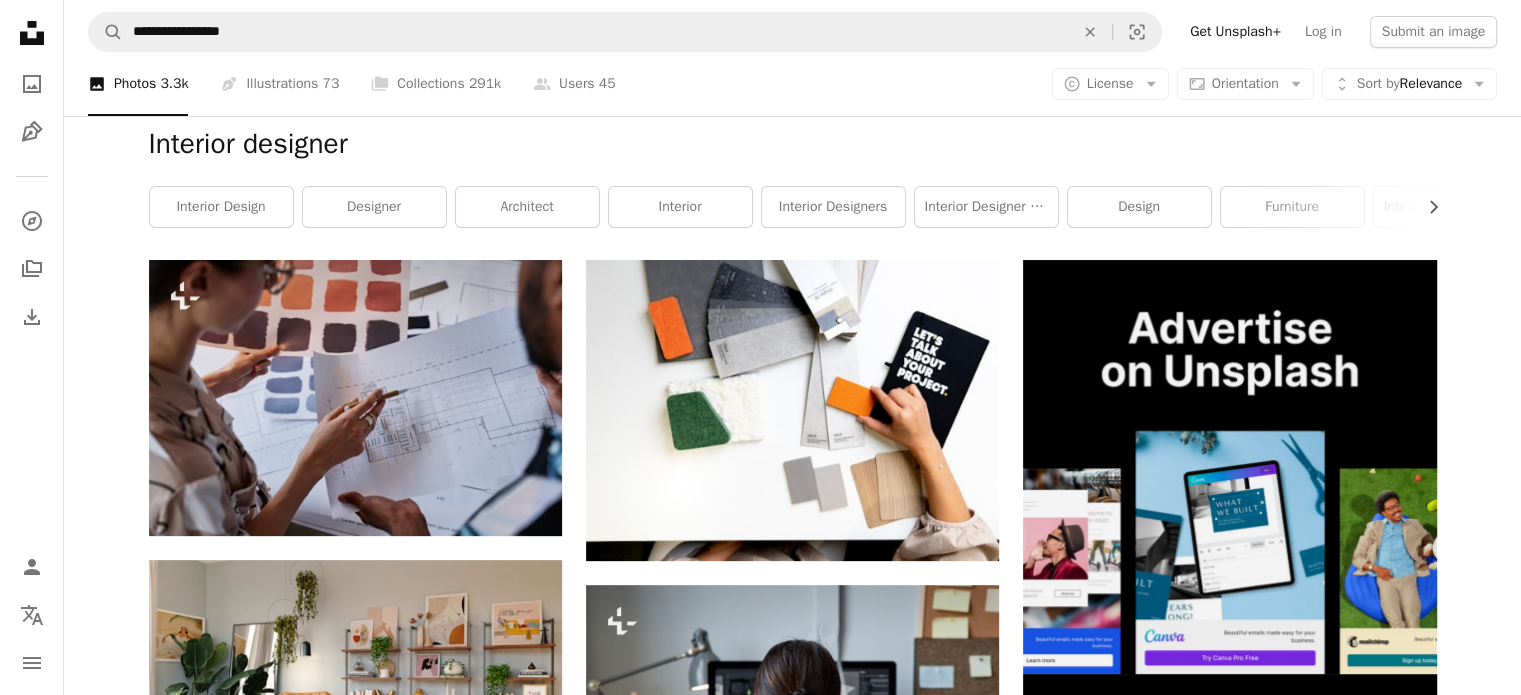 scroll, scrollTop: 0, scrollLeft: 0, axis: both 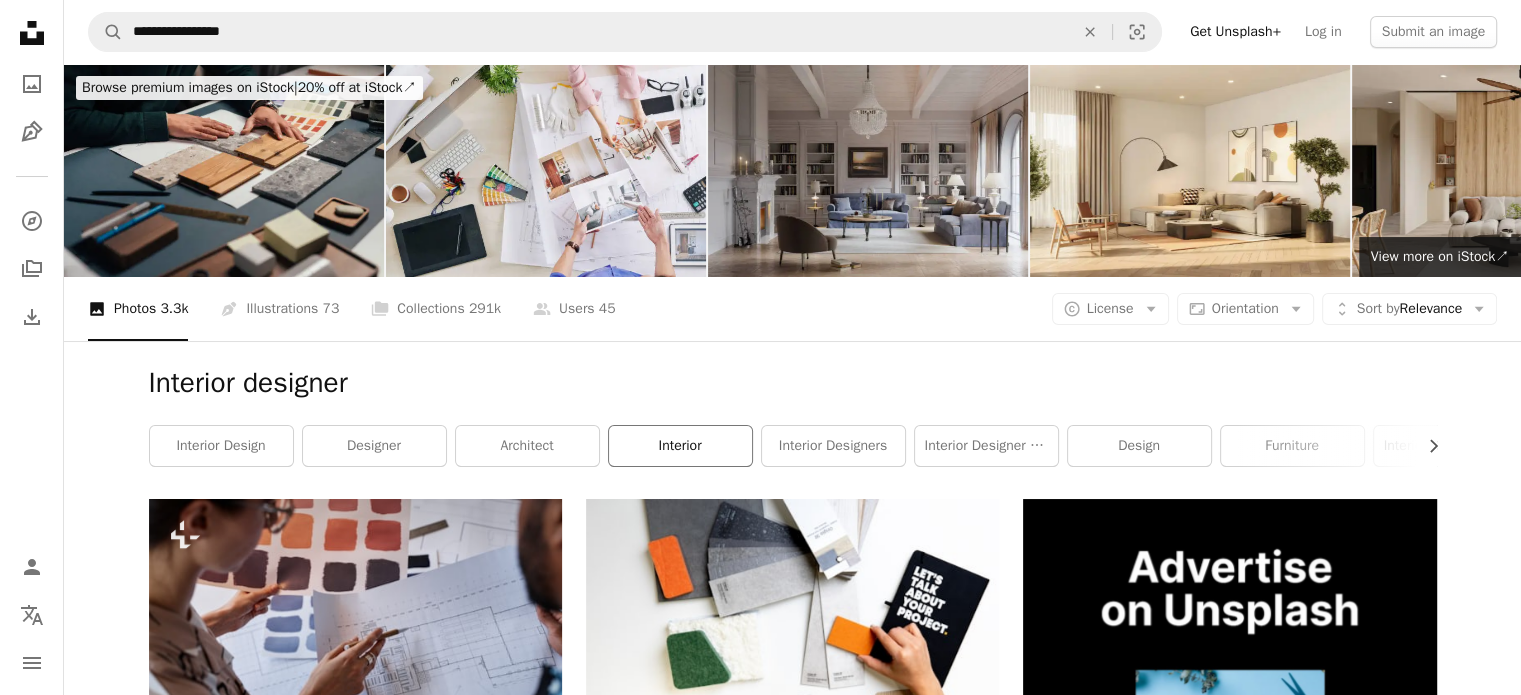 click on "interior" at bounding box center (680, 446) 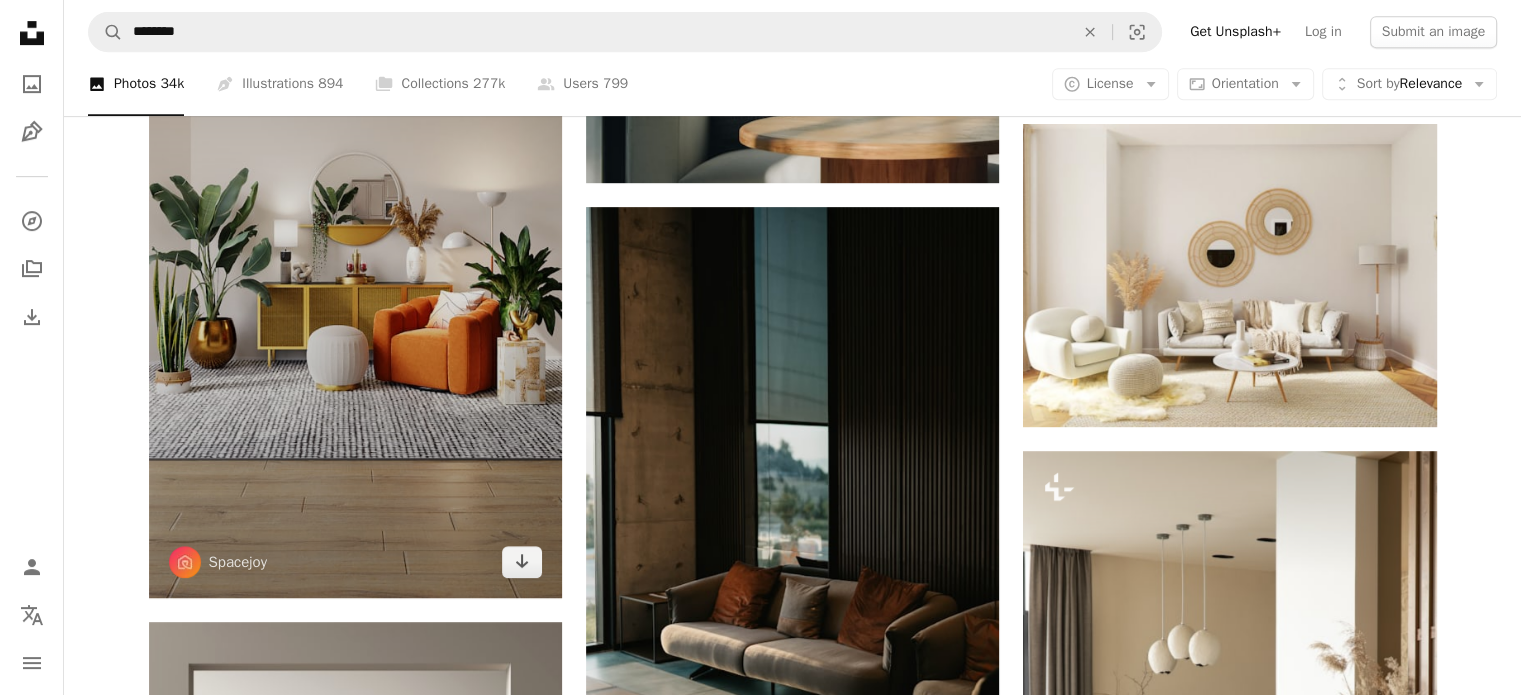 scroll, scrollTop: 936, scrollLeft: 0, axis: vertical 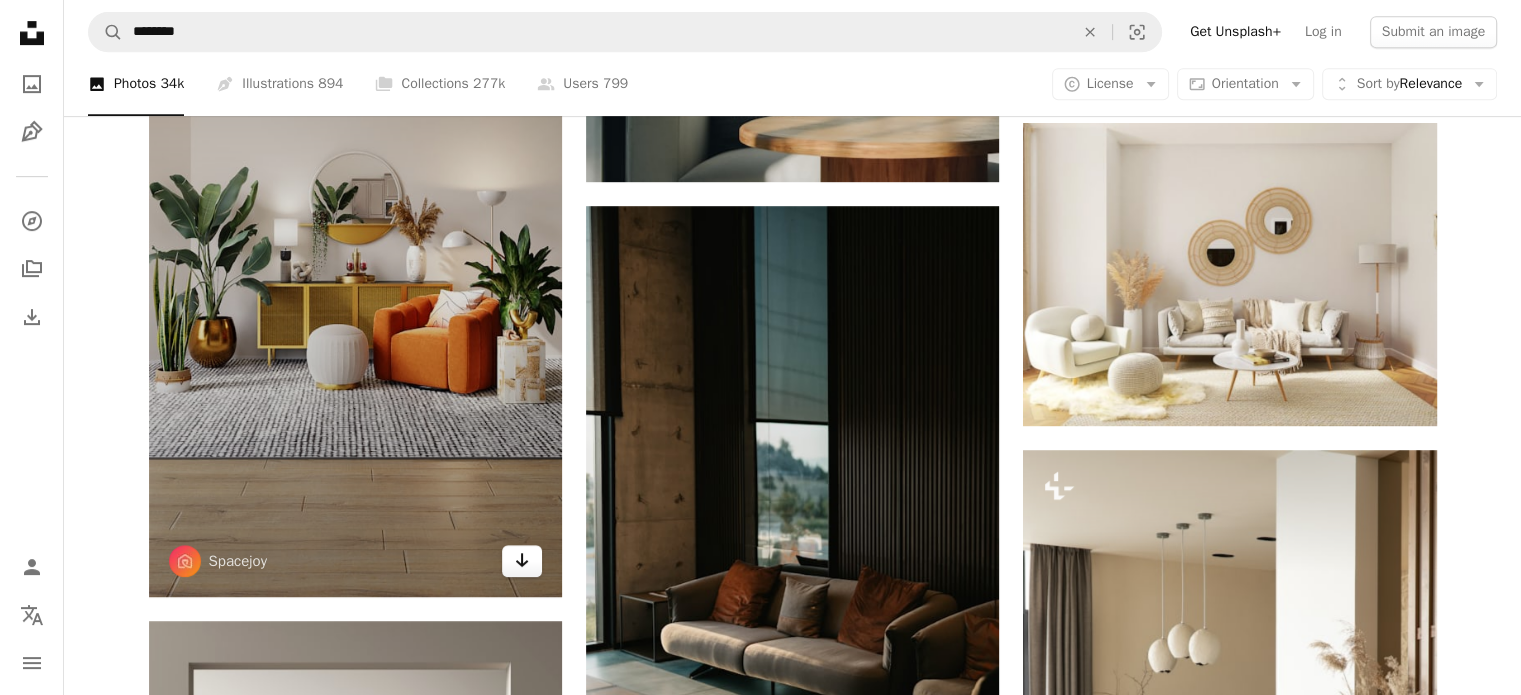 click on "Arrow pointing down" 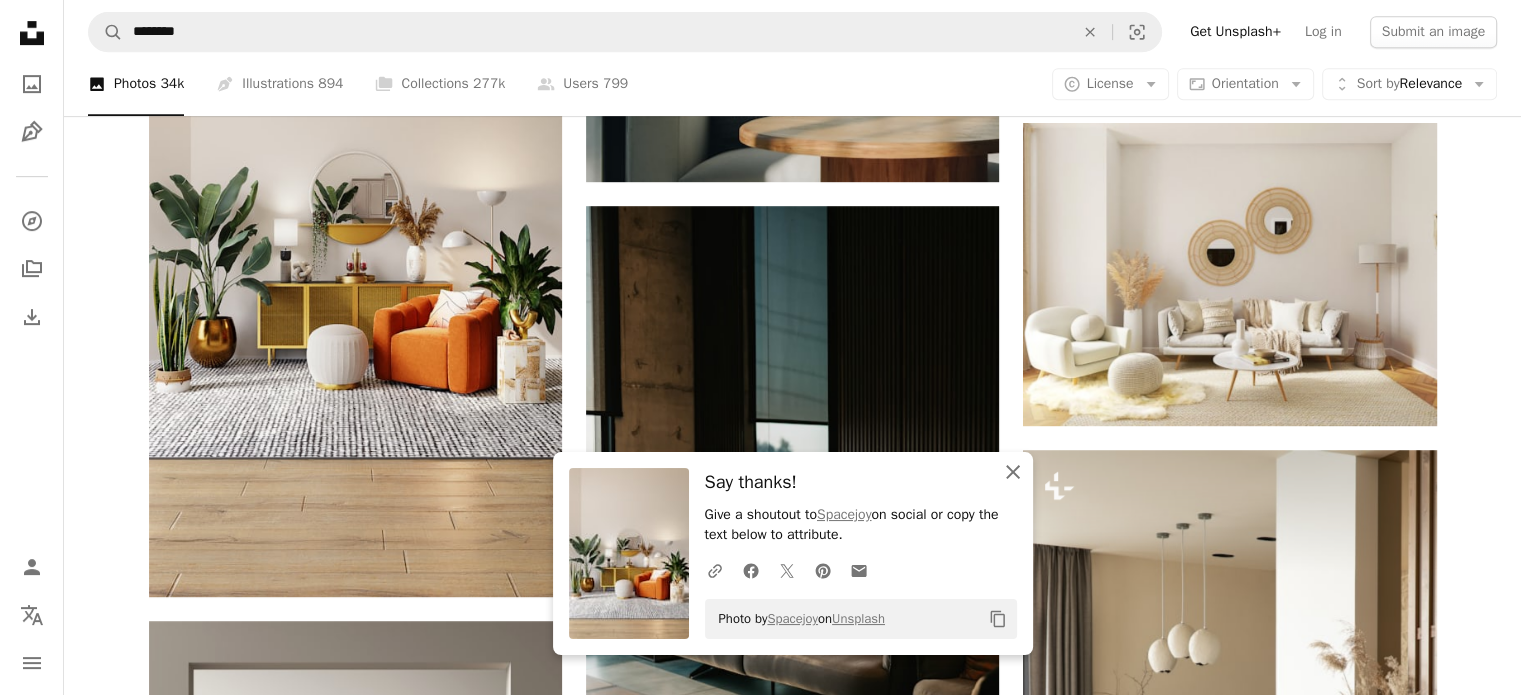 click 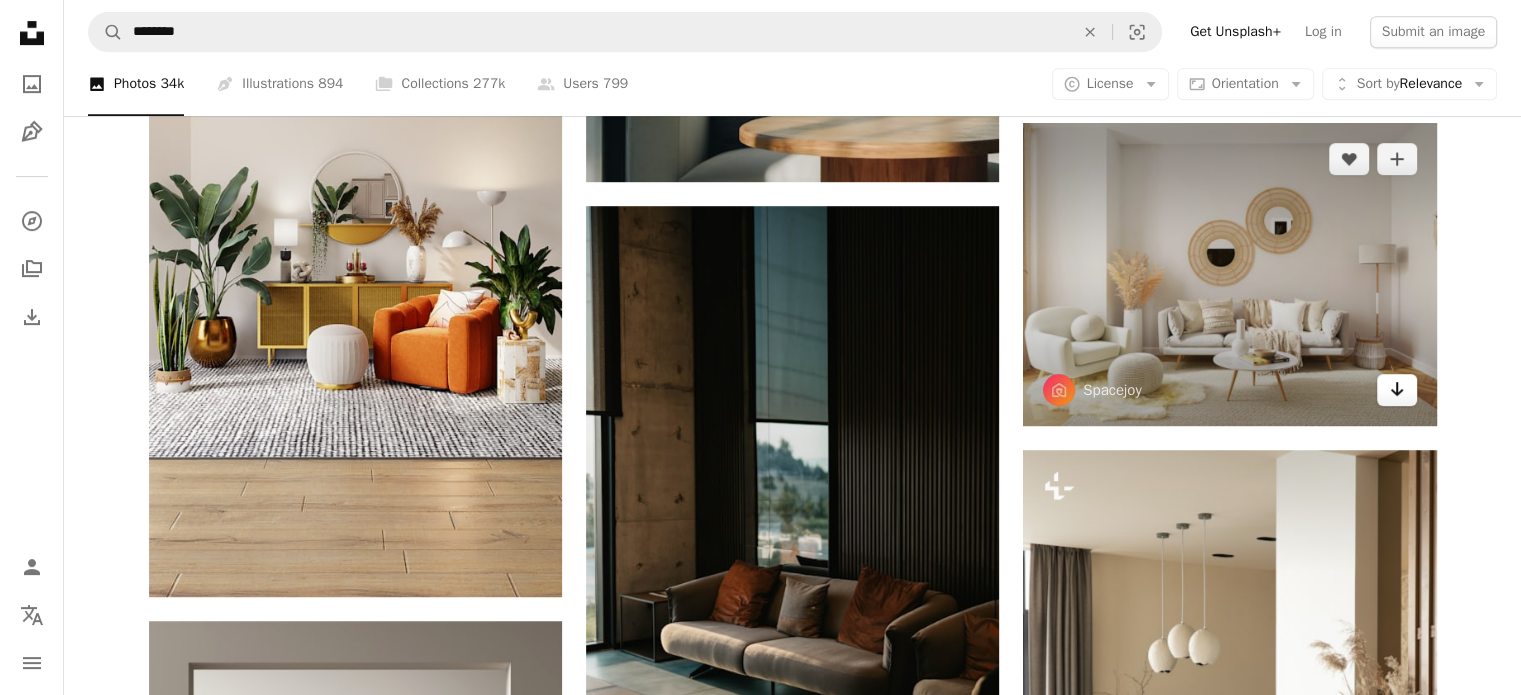 click on "Arrow pointing down" 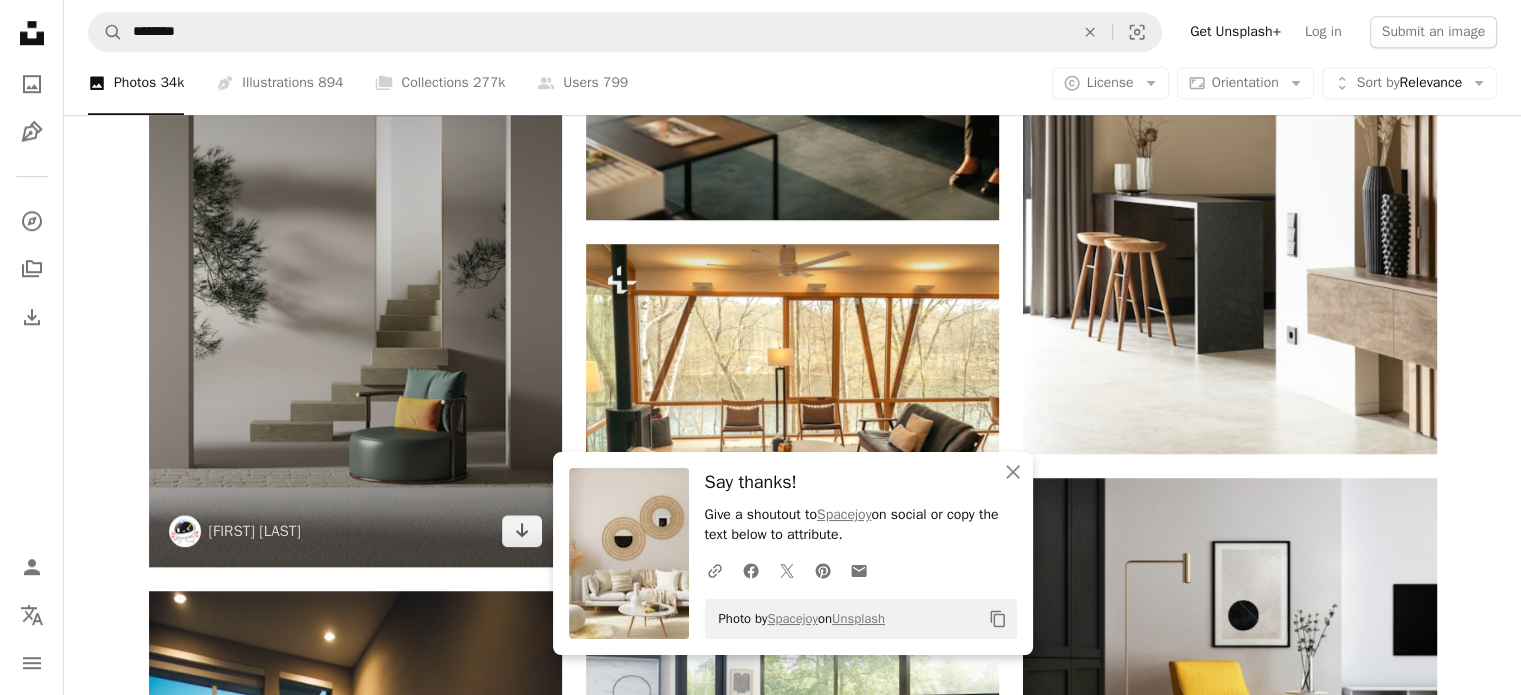 scroll, scrollTop: 1572, scrollLeft: 0, axis: vertical 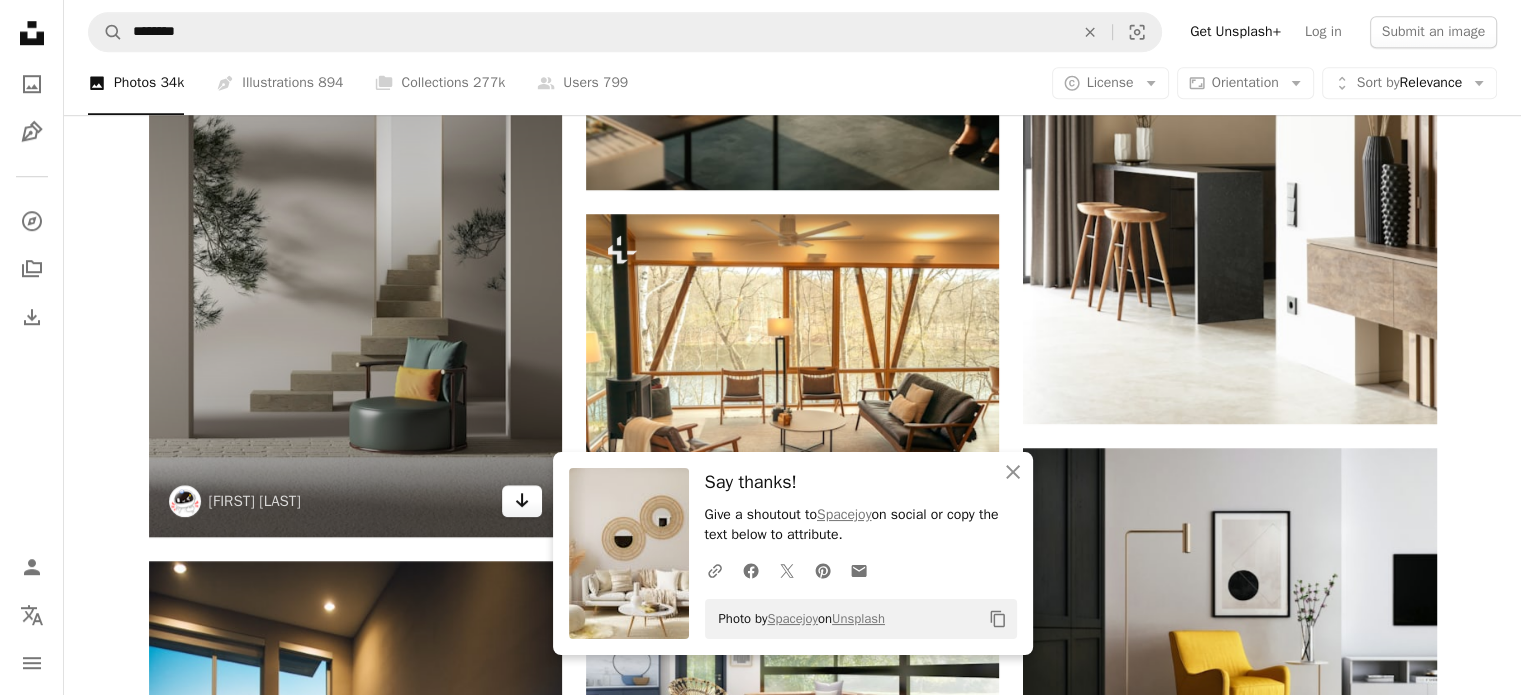 click on "Arrow pointing down" at bounding box center (522, 501) 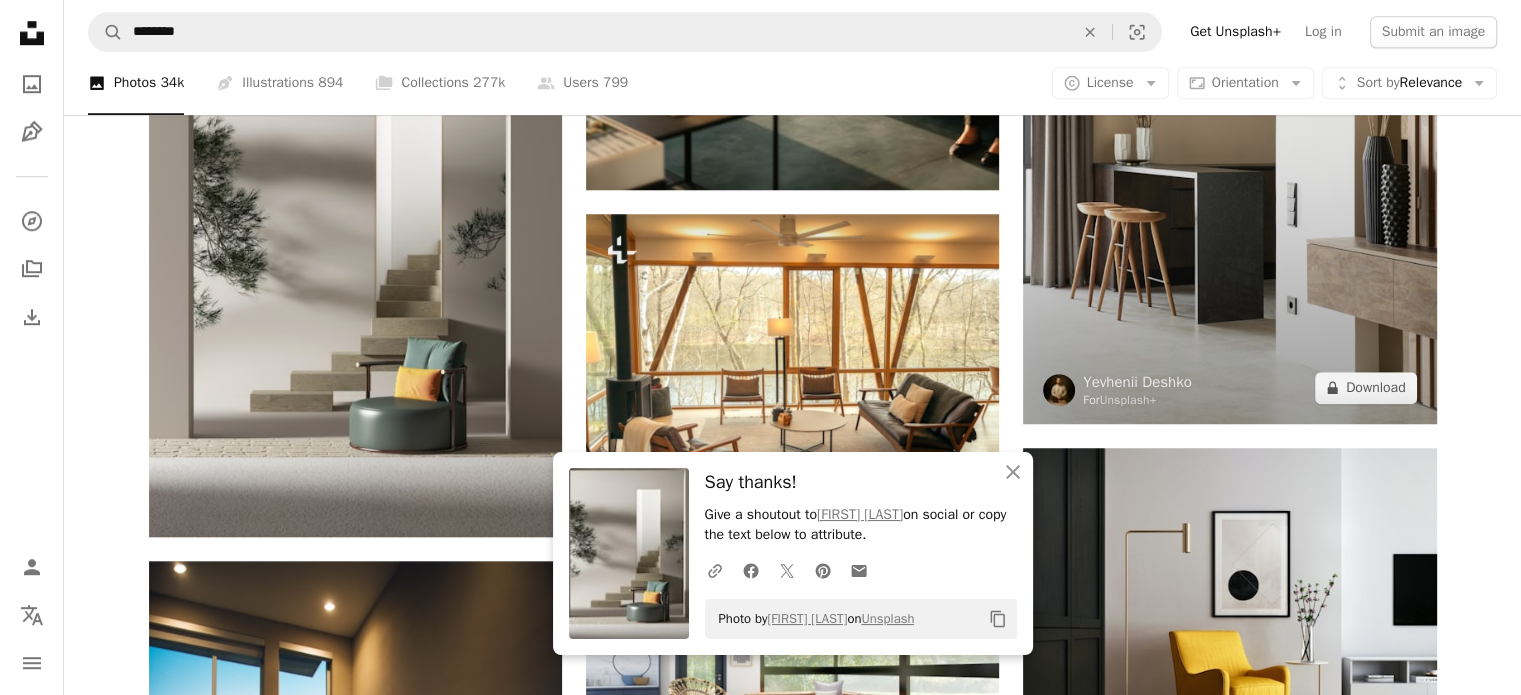 click at bounding box center (1059, 390) 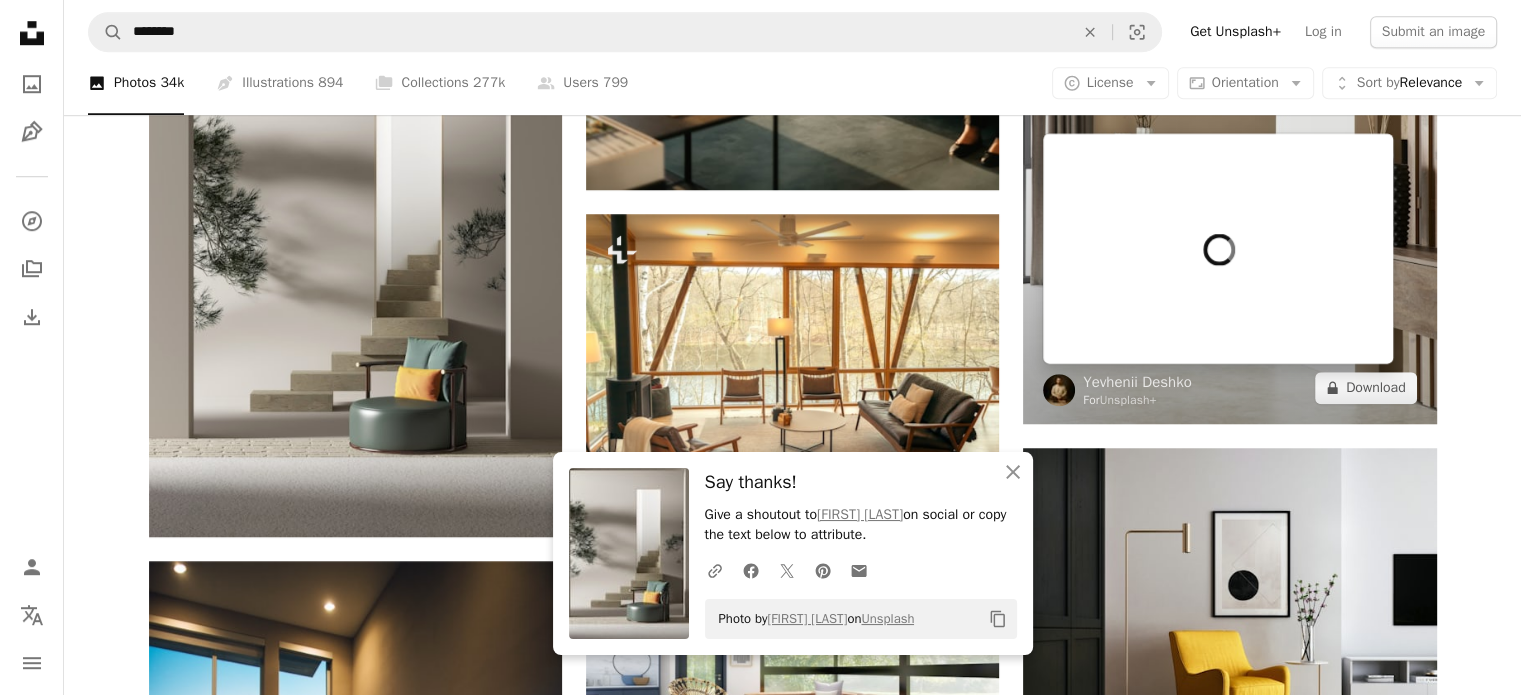 scroll, scrollTop: 0, scrollLeft: 0, axis: both 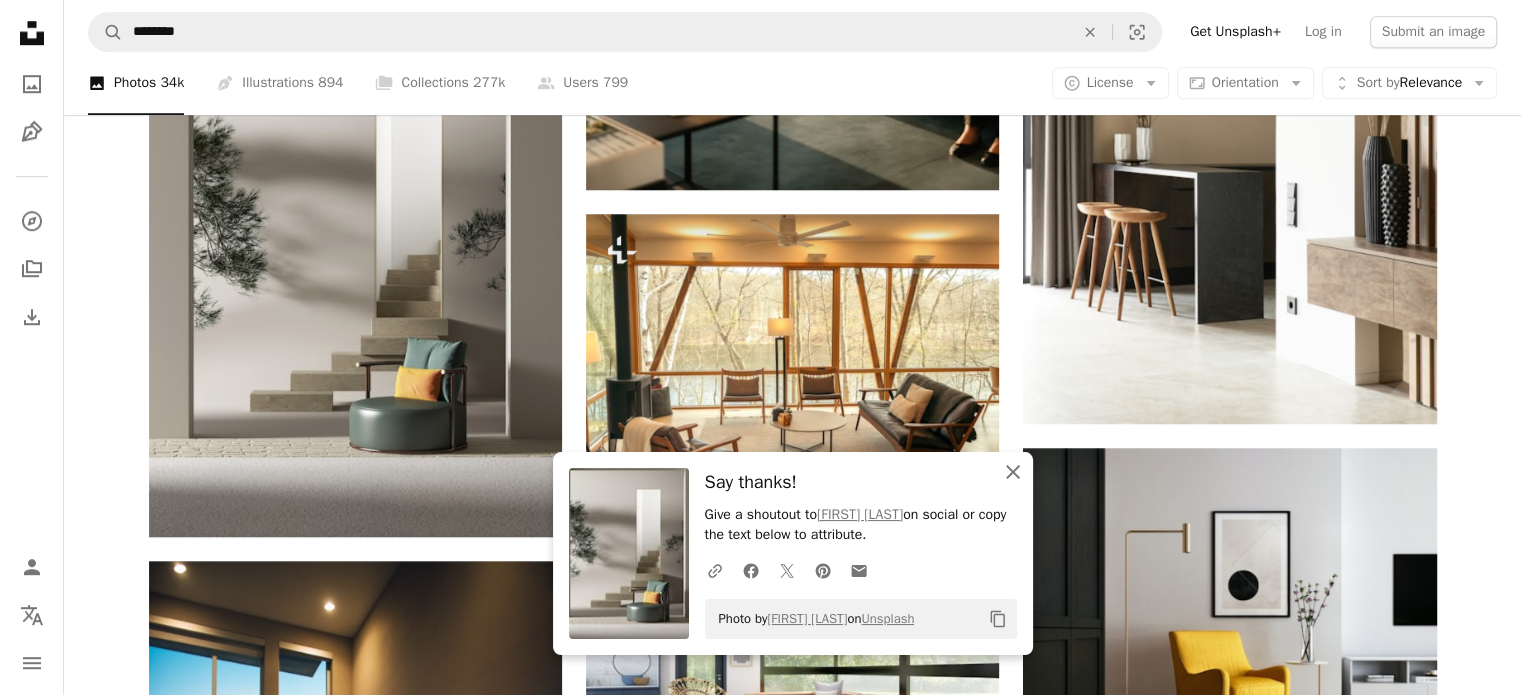 click 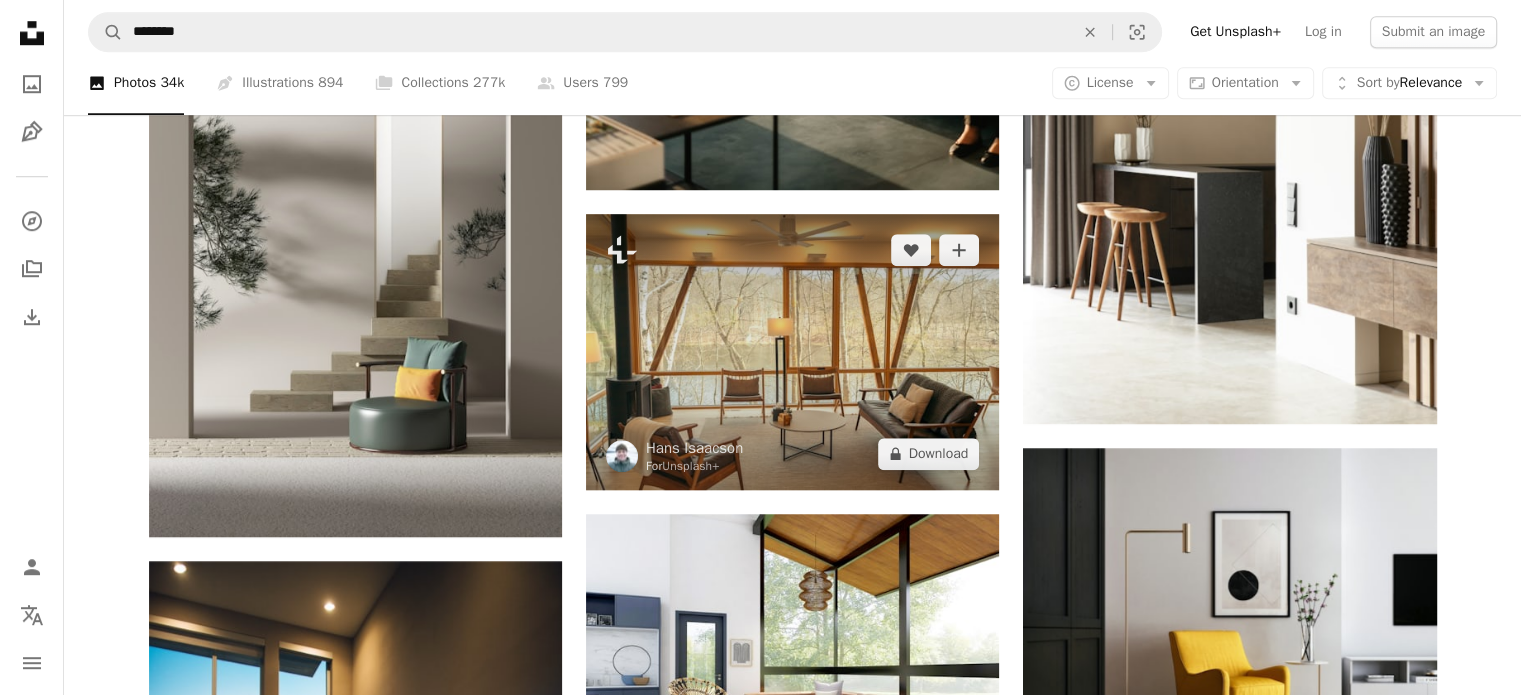 click at bounding box center [792, 351] 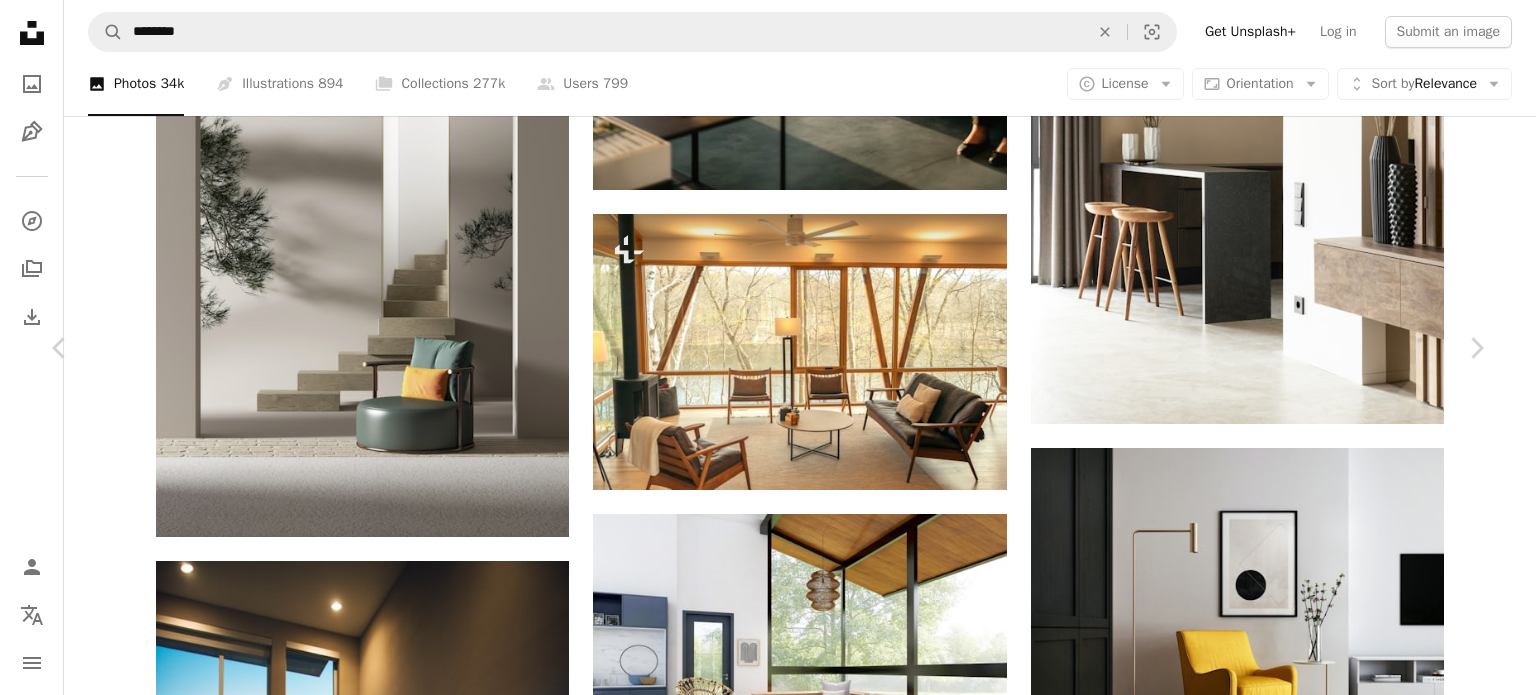 click on "Zoom in" at bounding box center [760, 3789] 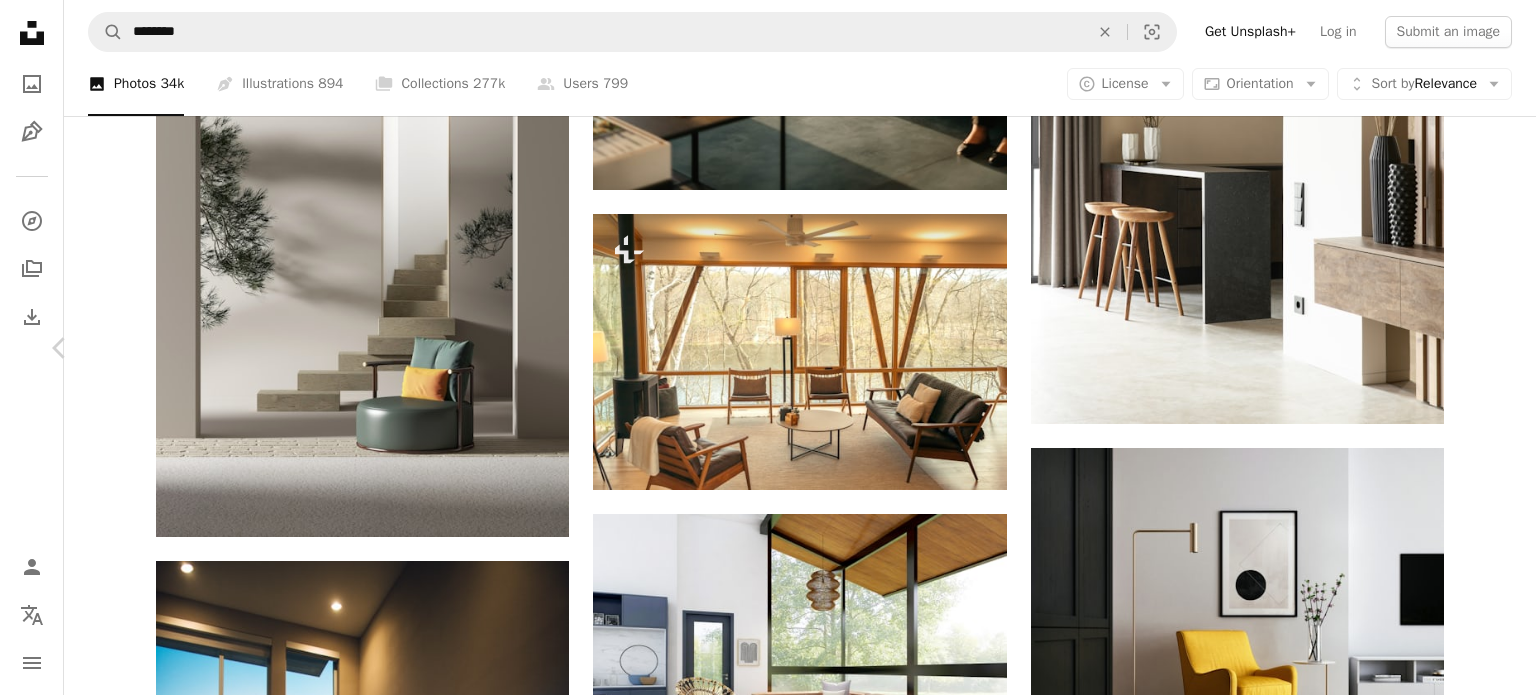 click on "Chevron right" 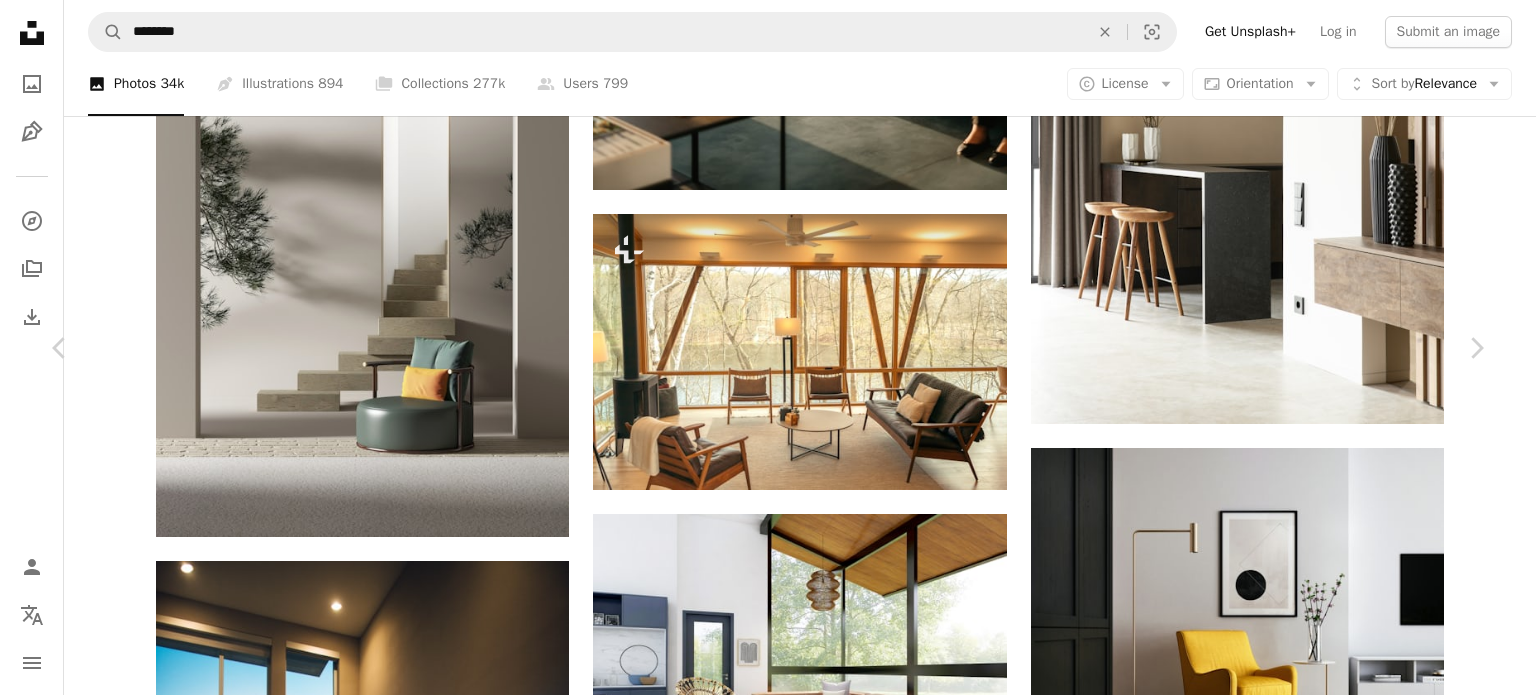 click on "Download free" at bounding box center [1287, 3458] 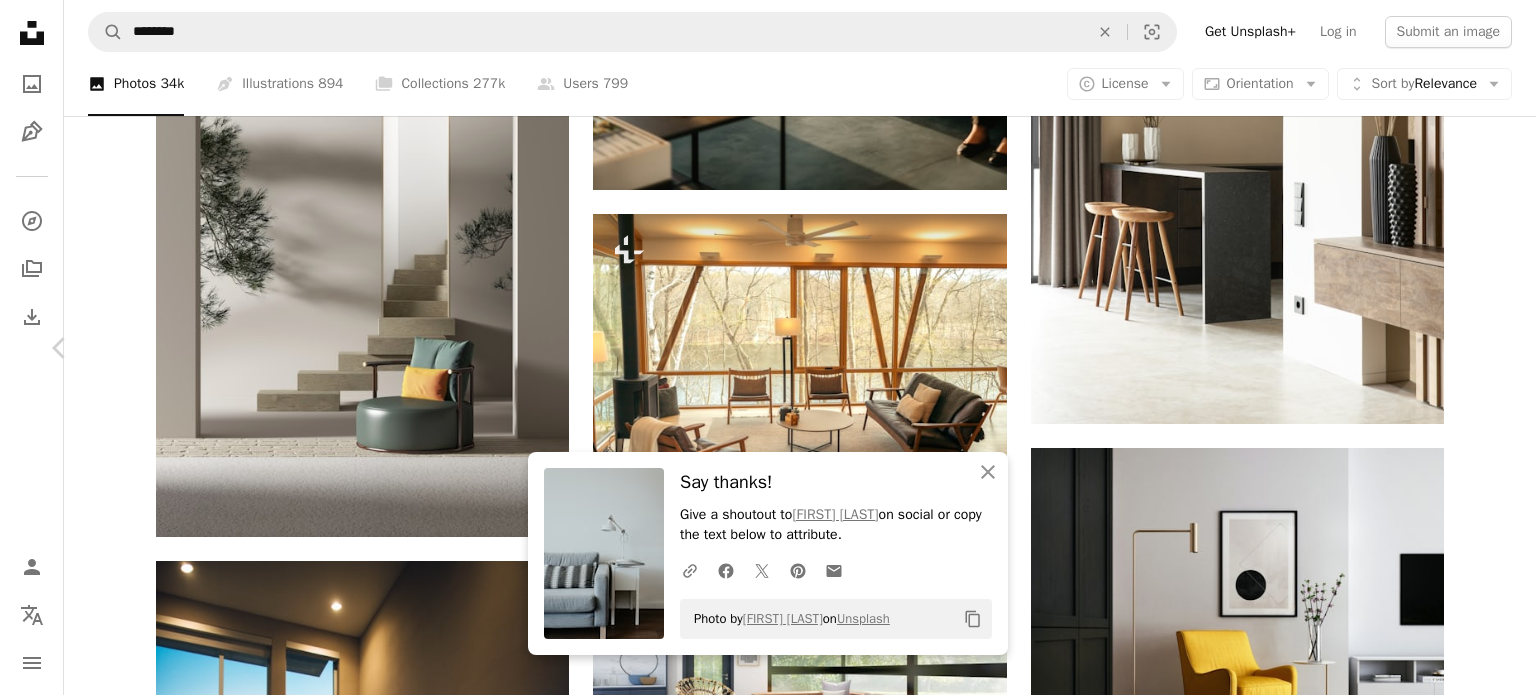 click on "Chevron right" at bounding box center [1476, 348] 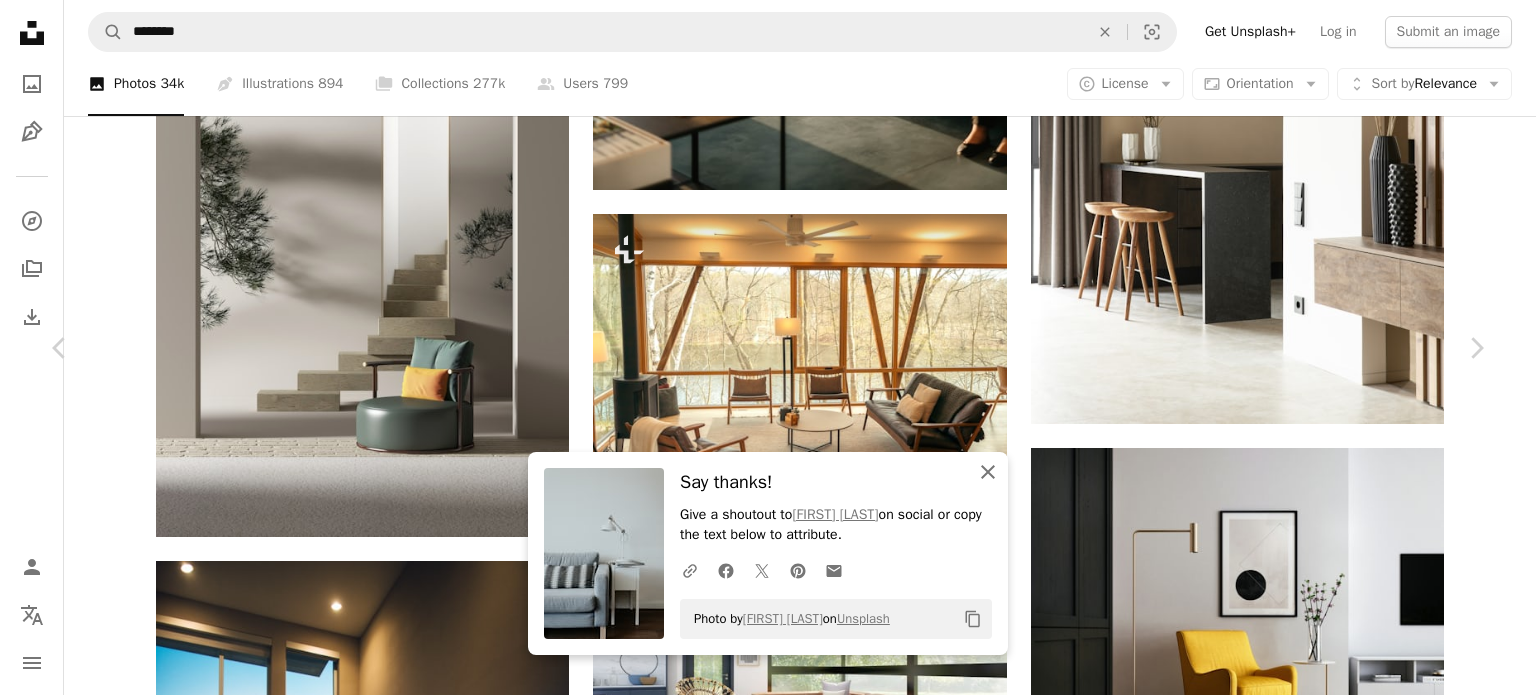 click 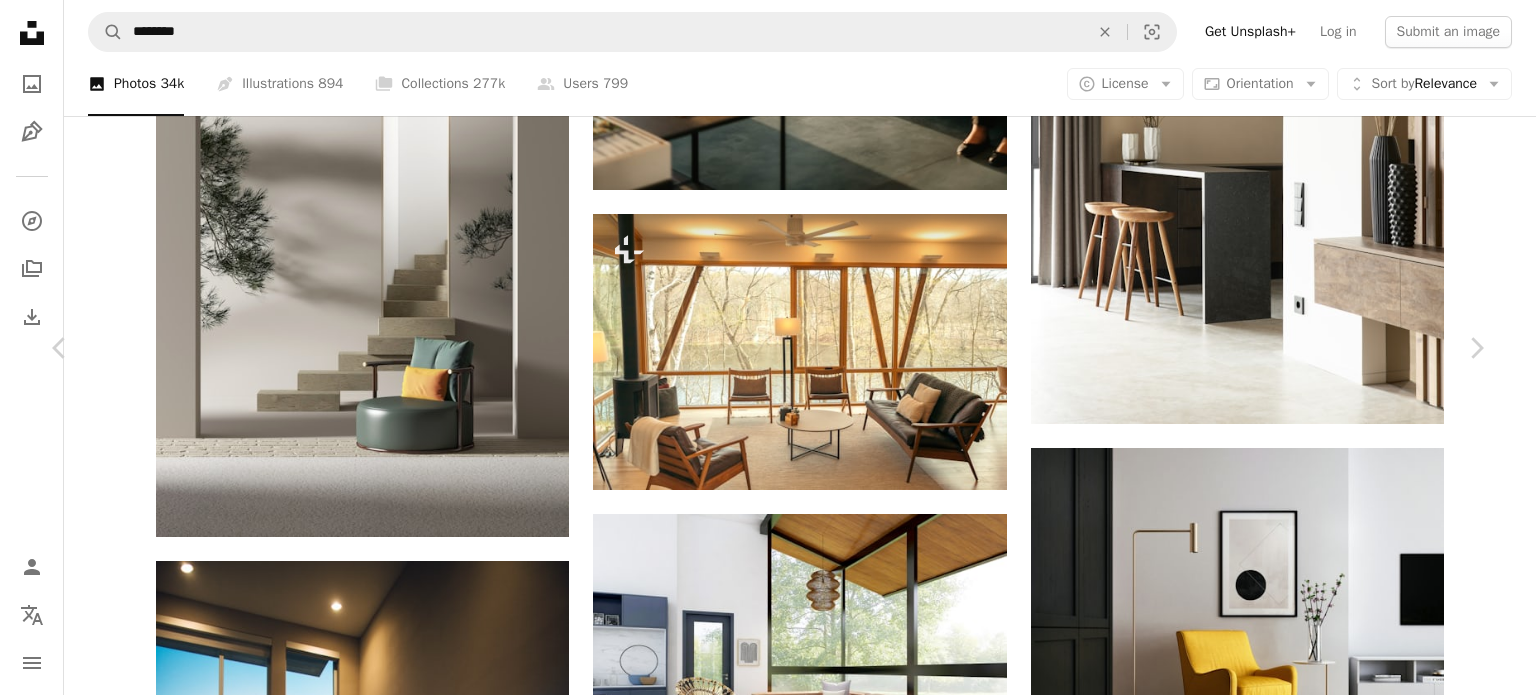 click on "Download free" at bounding box center [1287, 3458] 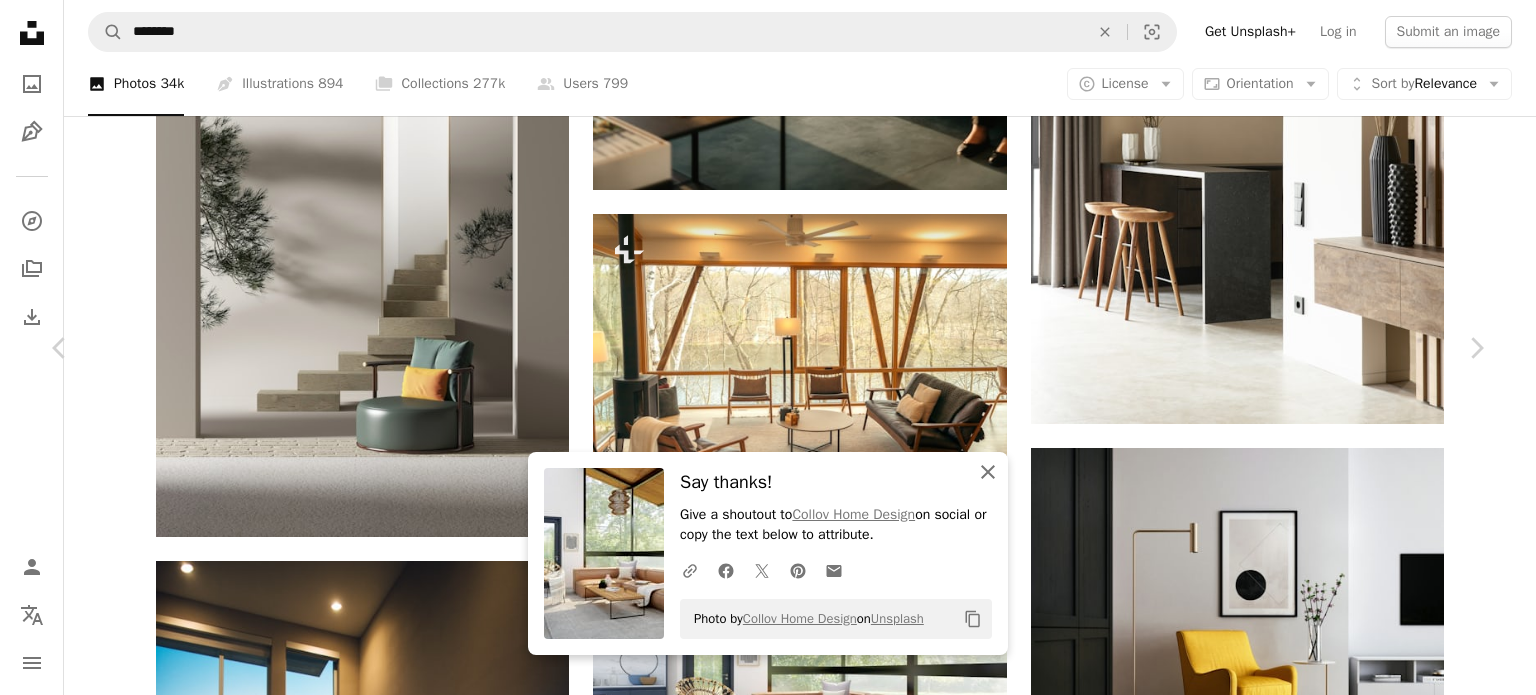 click on "An X shape" 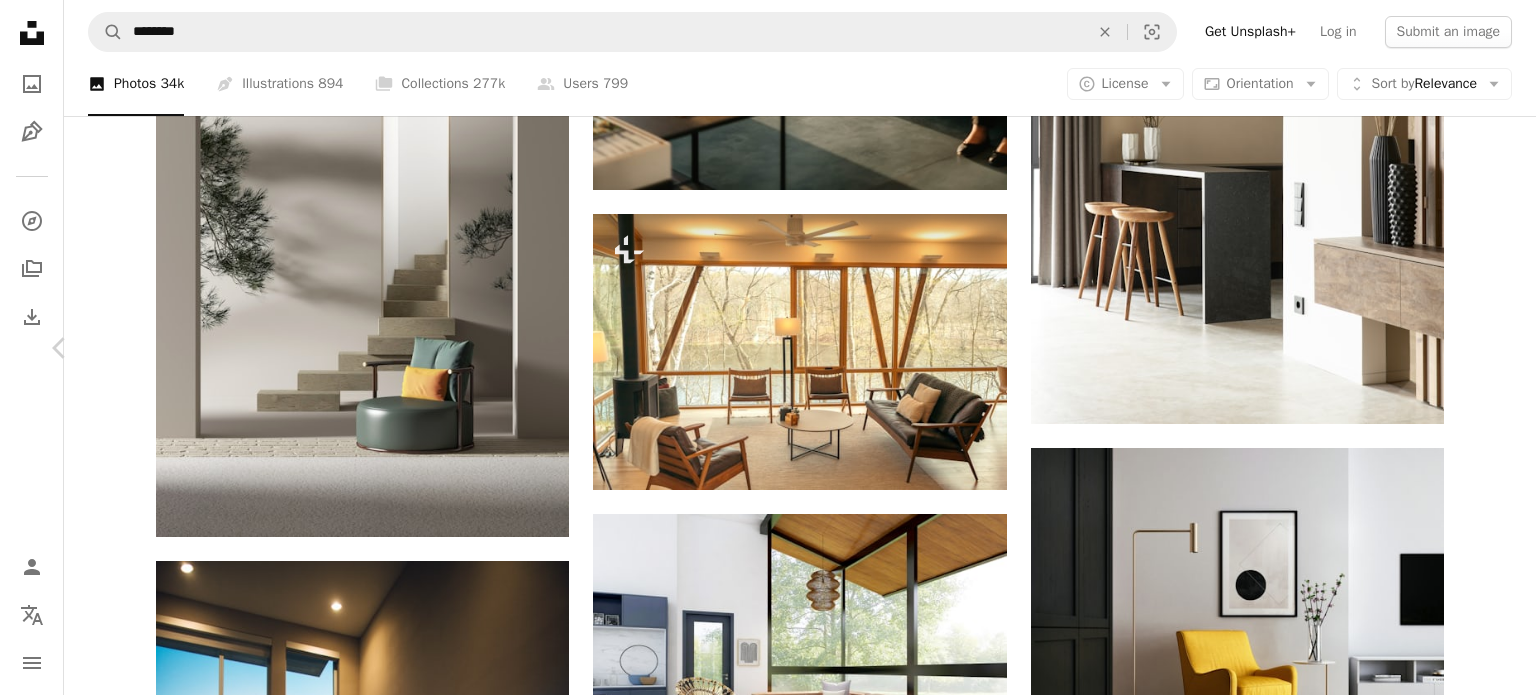 click on "Chevron right" 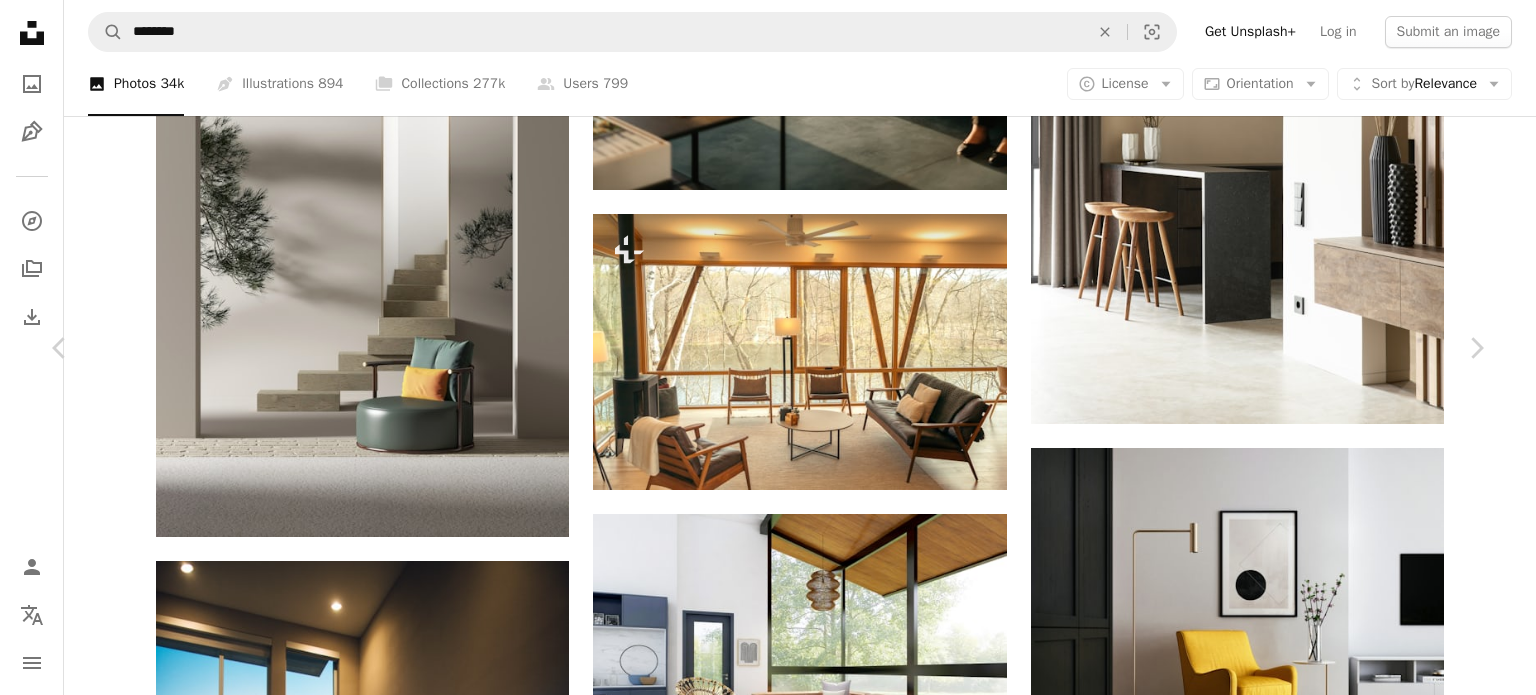 click on "Download free" at bounding box center [1287, 3458] 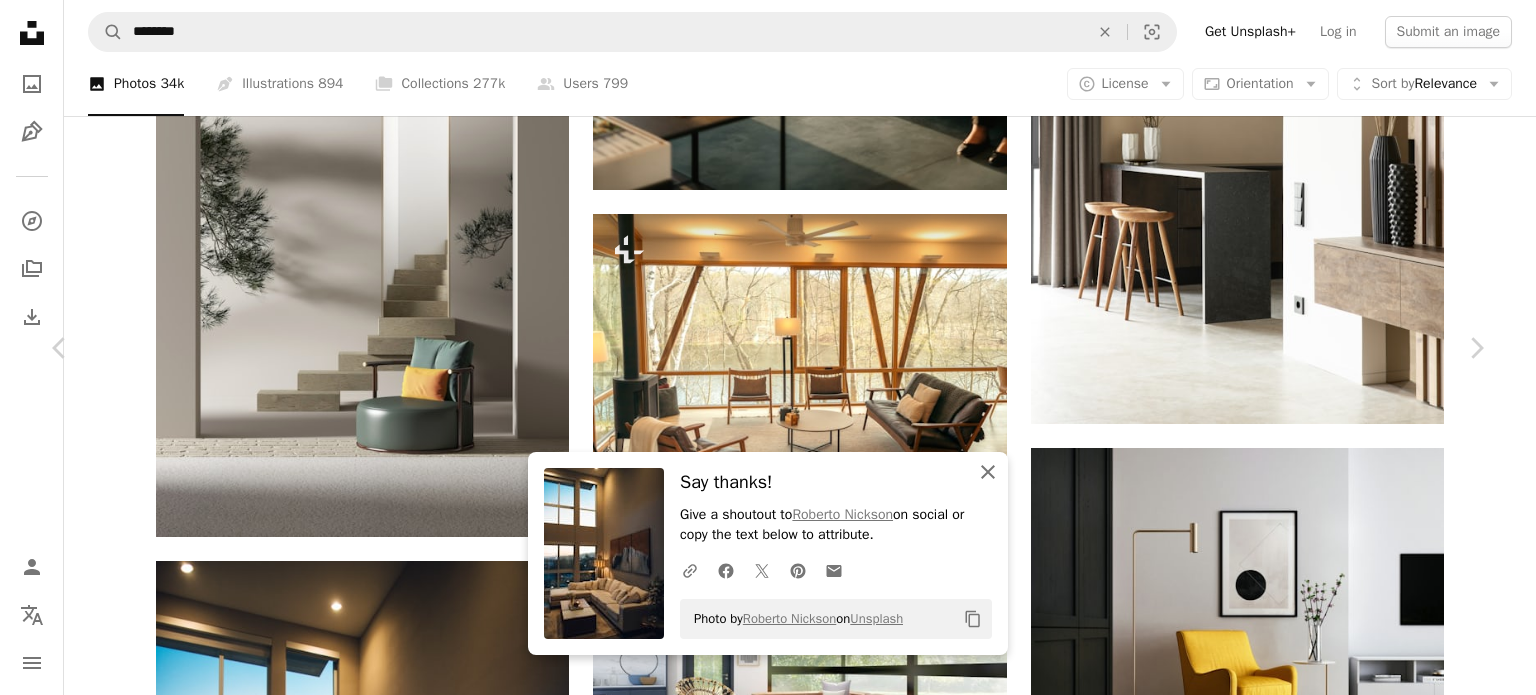click 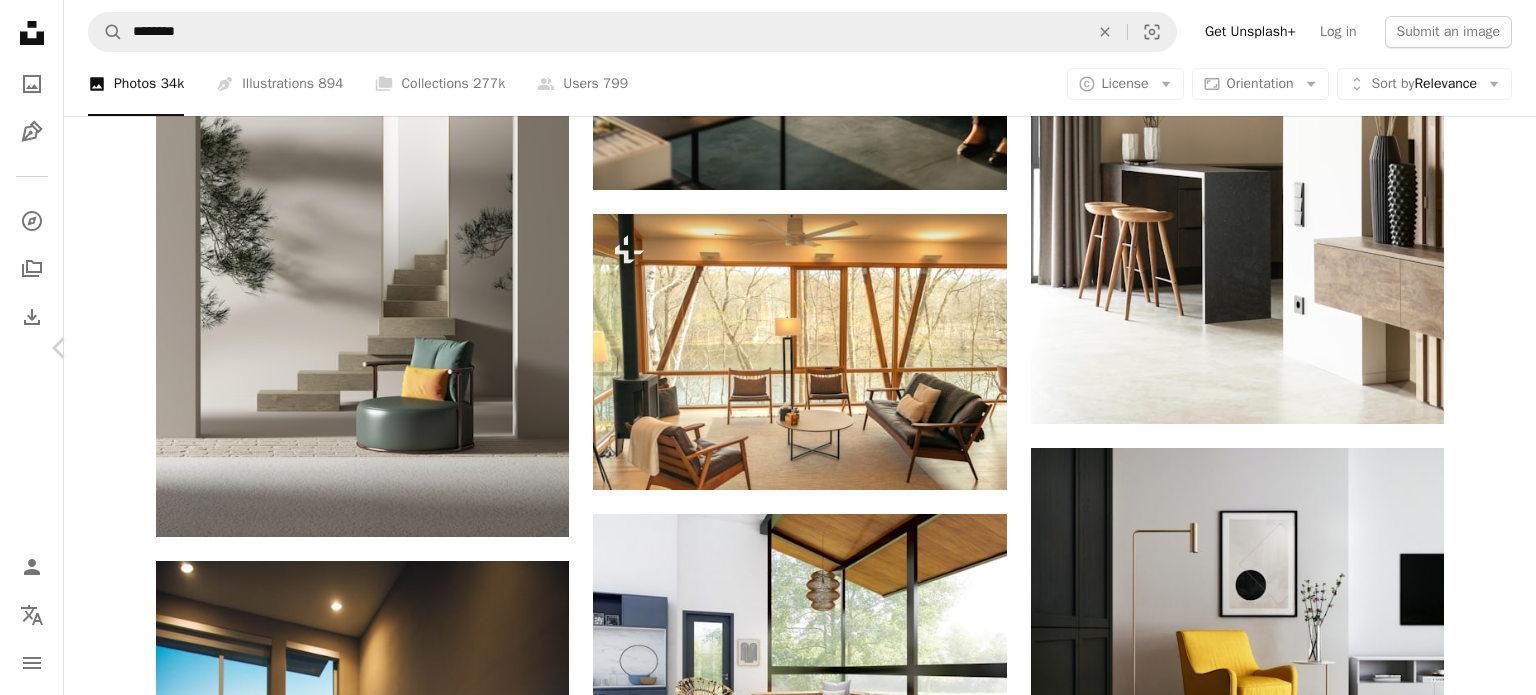 click on "Chevron right" 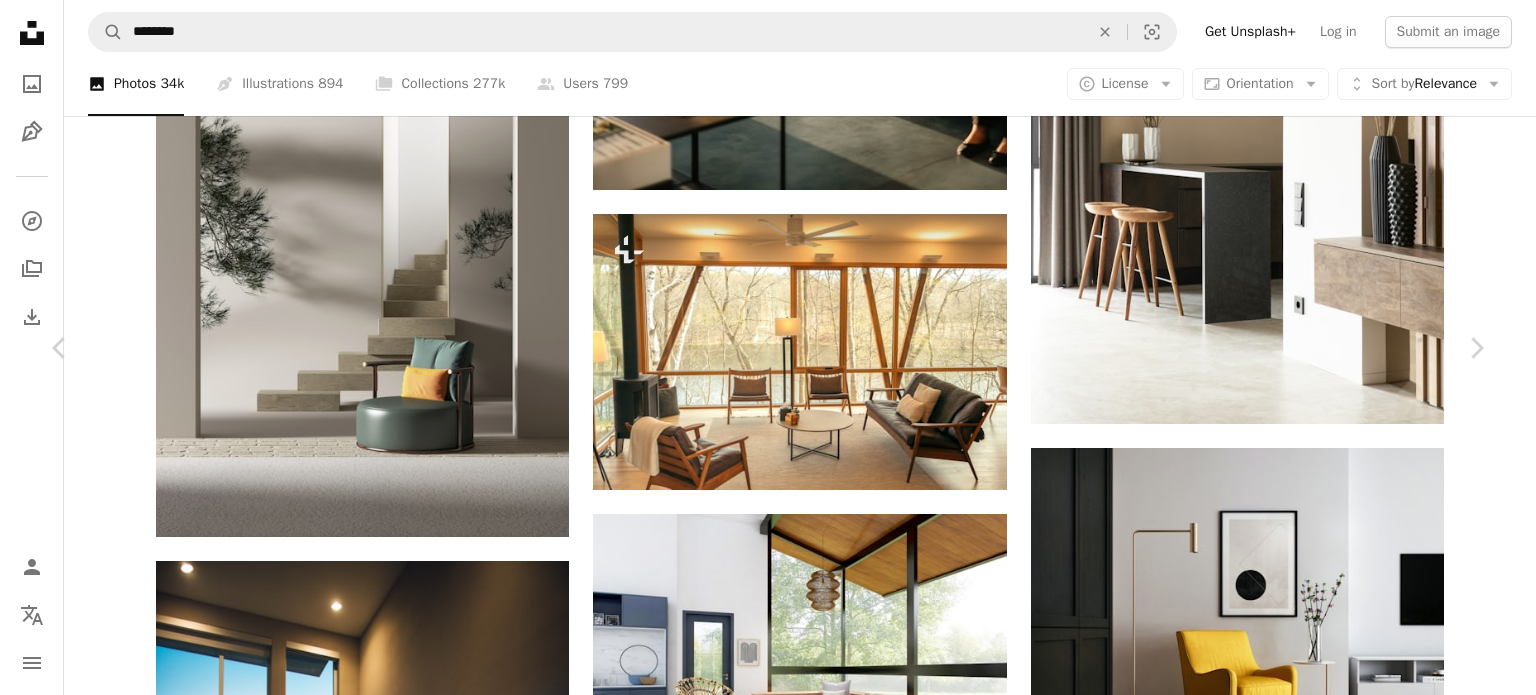 click on "Download free" at bounding box center (1287, 7245) 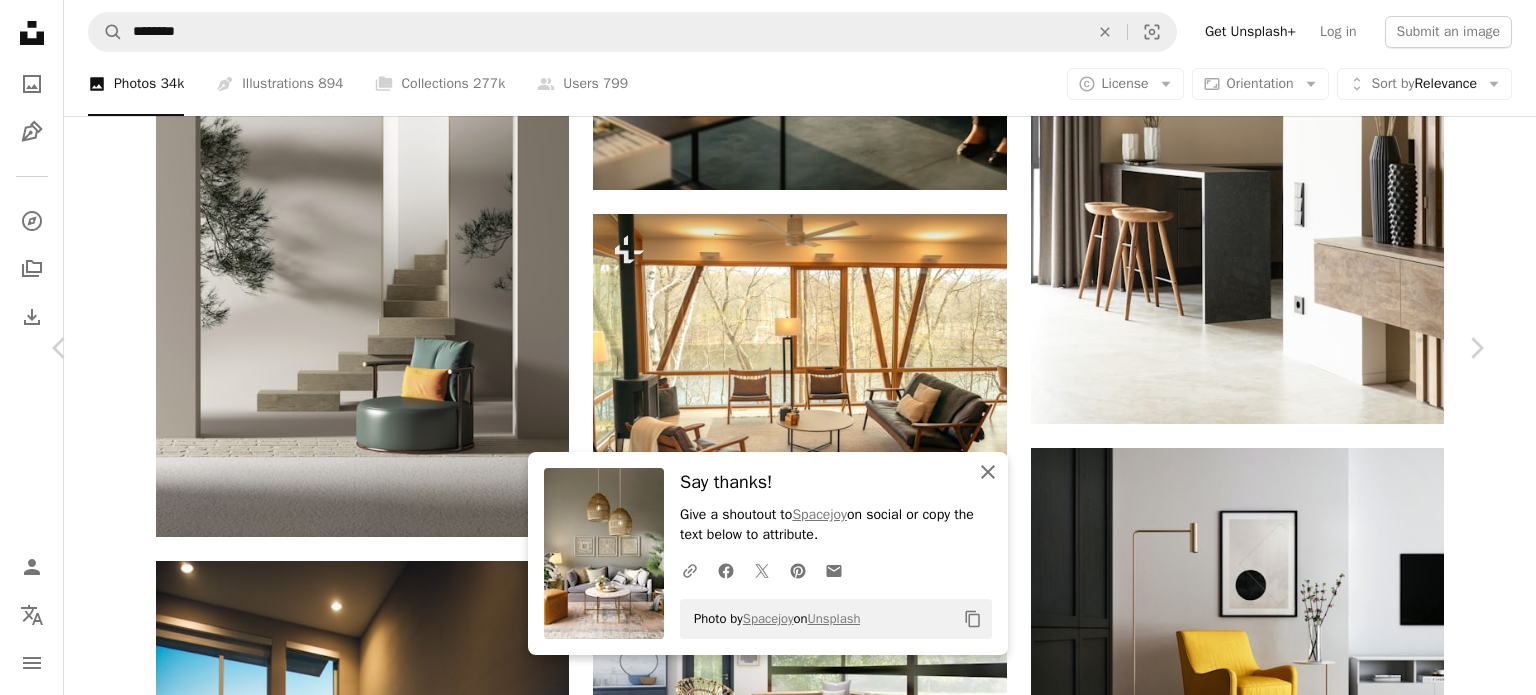 click on "An X shape" 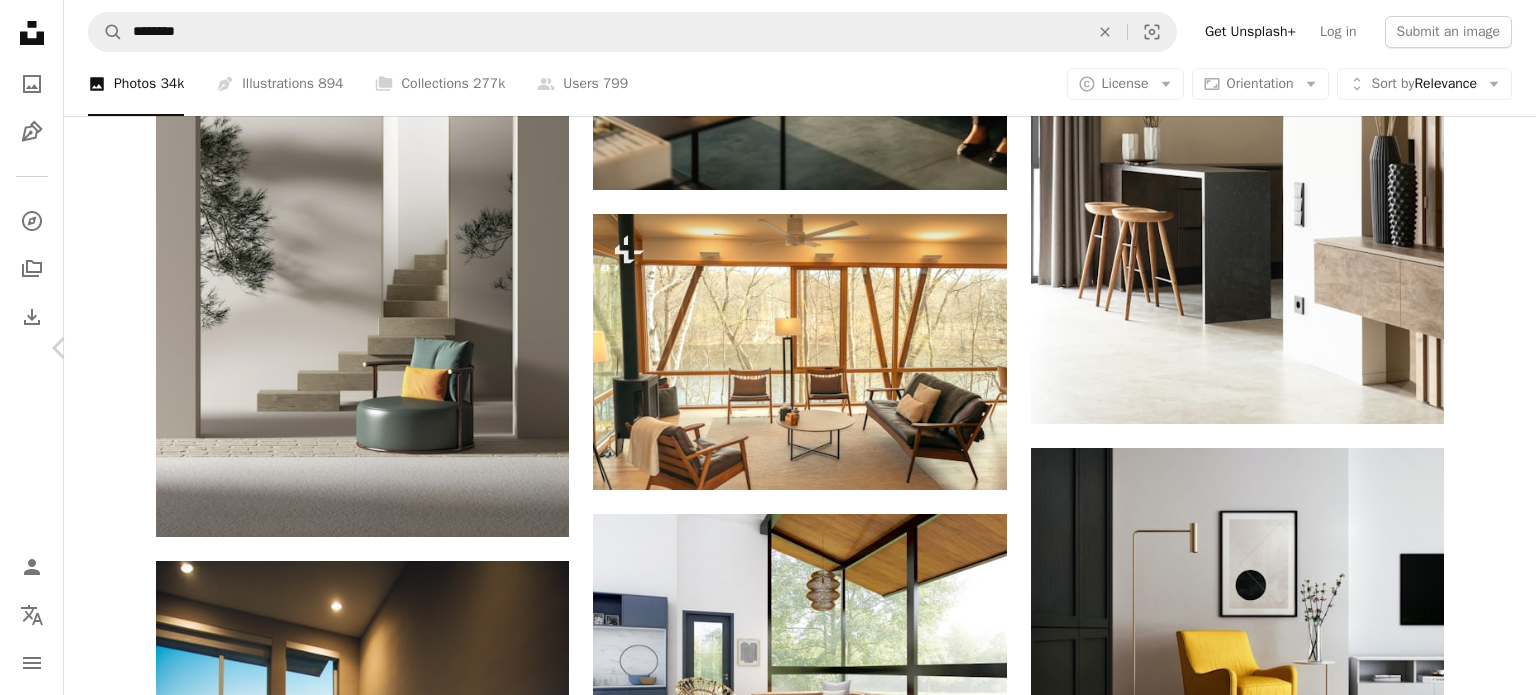 click on "Chevron right" 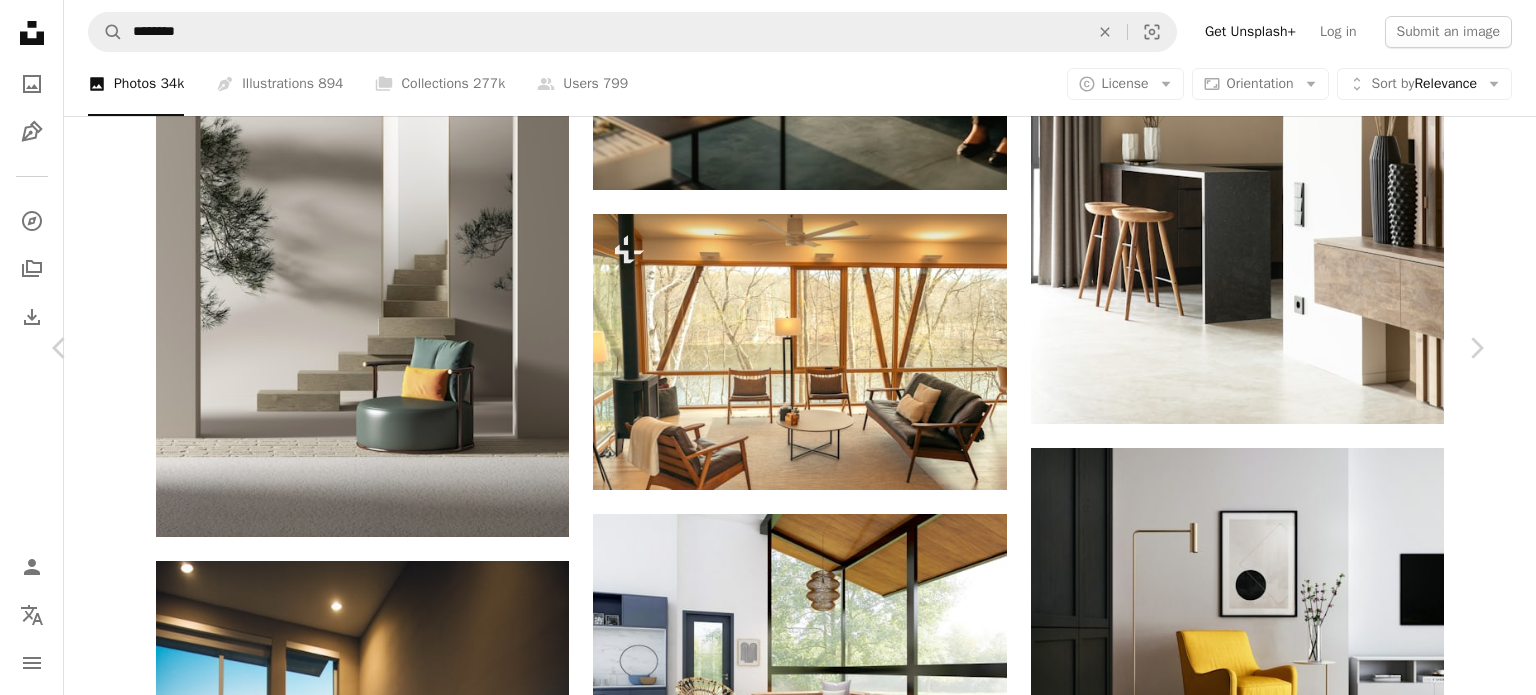 click on "Download free" at bounding box center (1287, 7245) 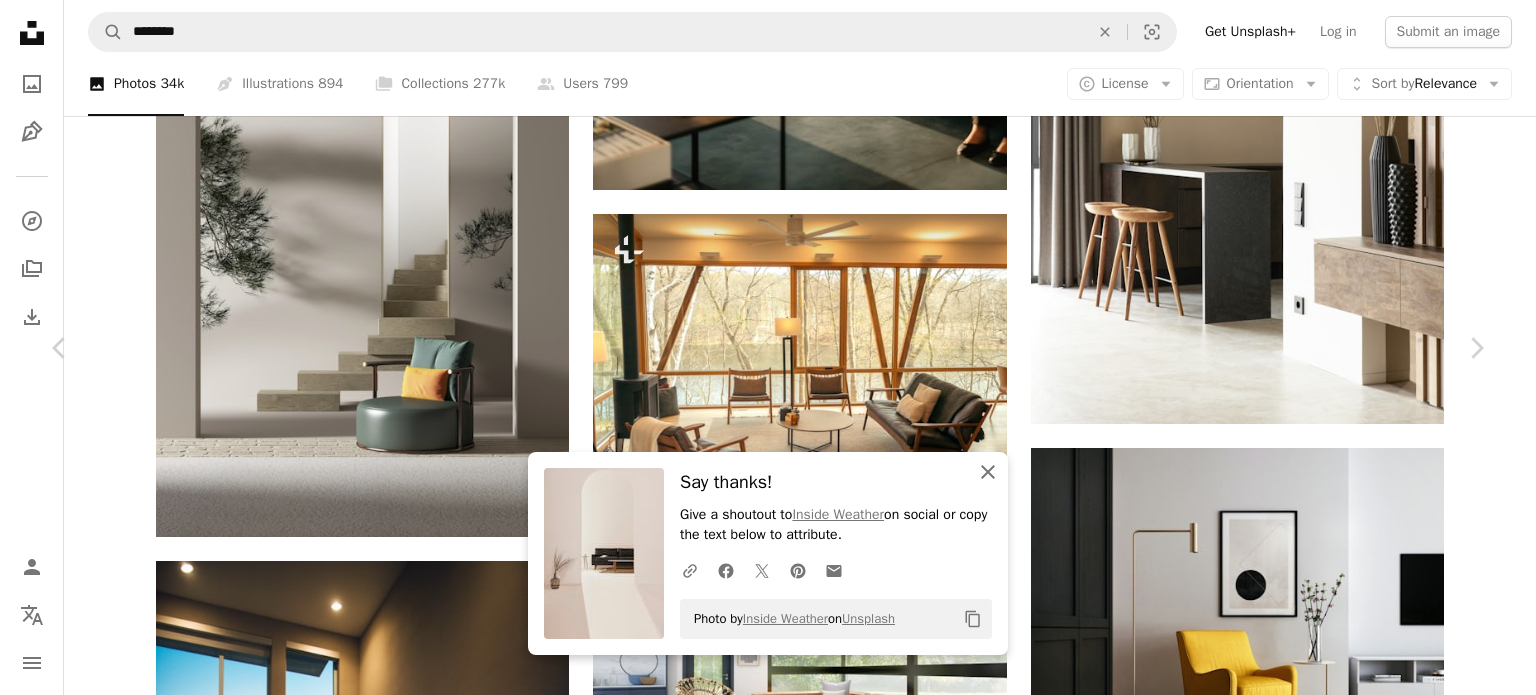 click on "An X shape" 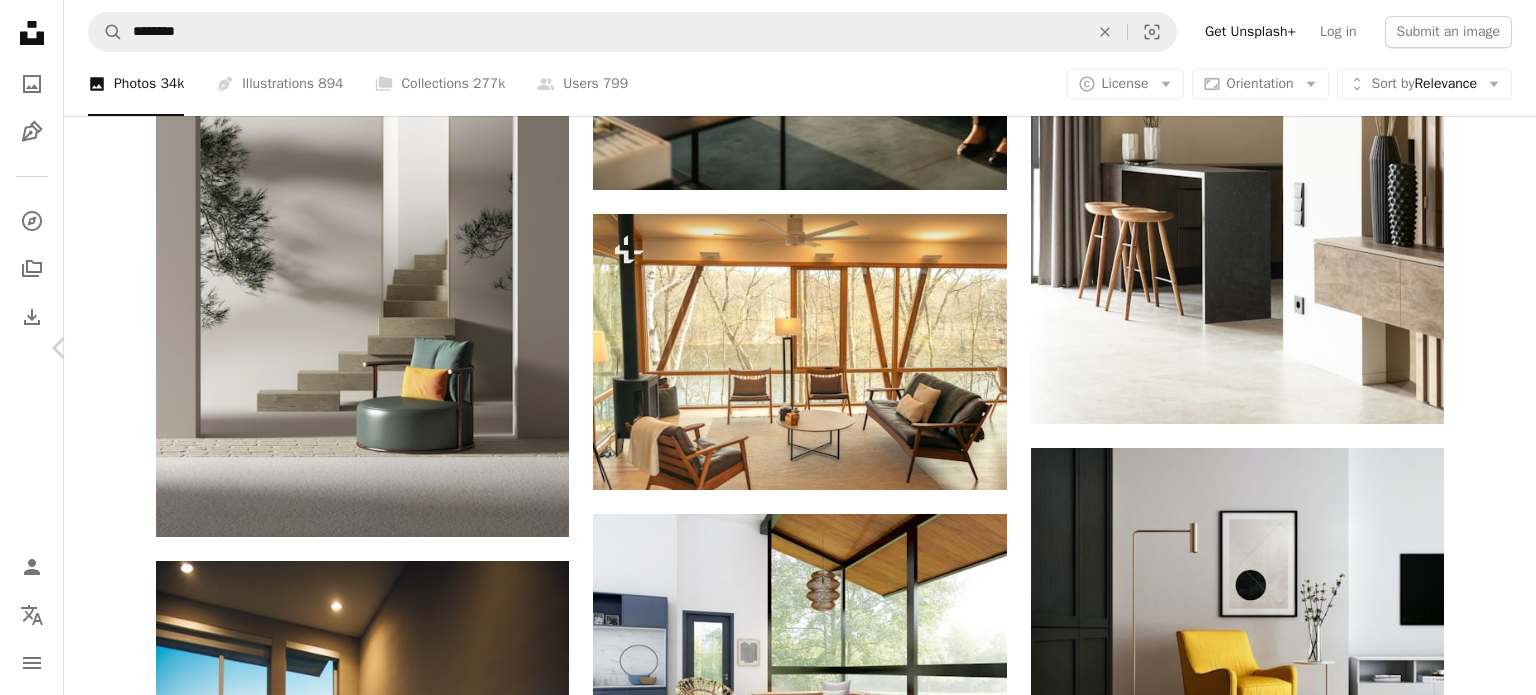 click on "Chevron right" 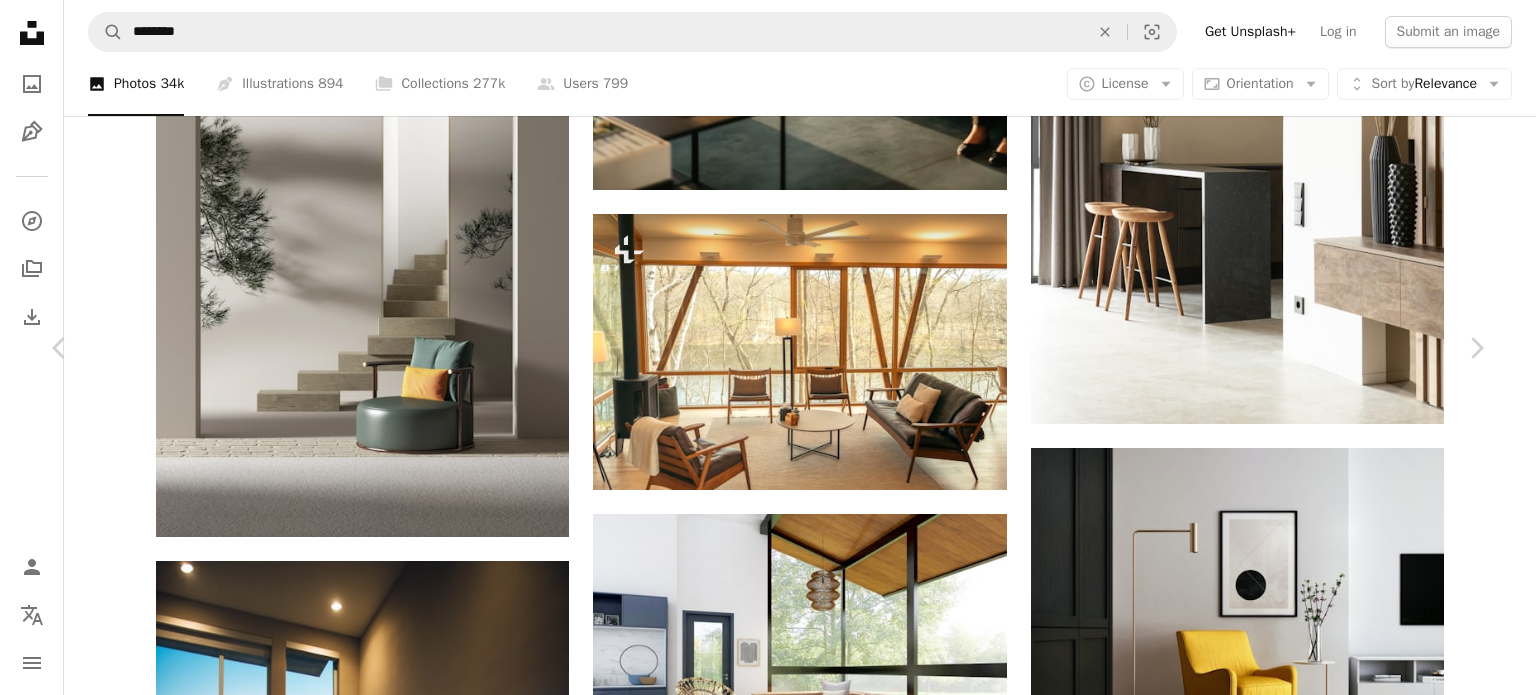 click on "Download free" at bounding box center (1287, 7245) 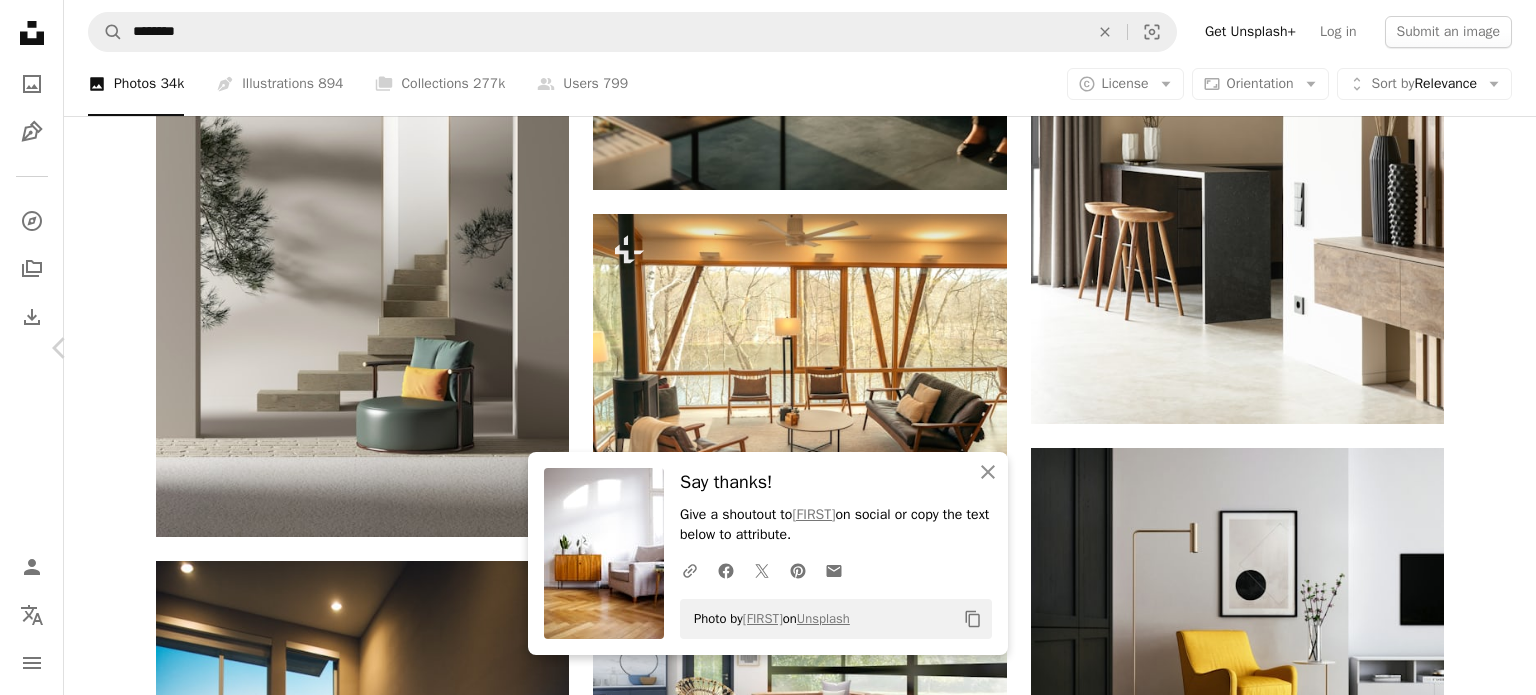 click on "Chevron right" 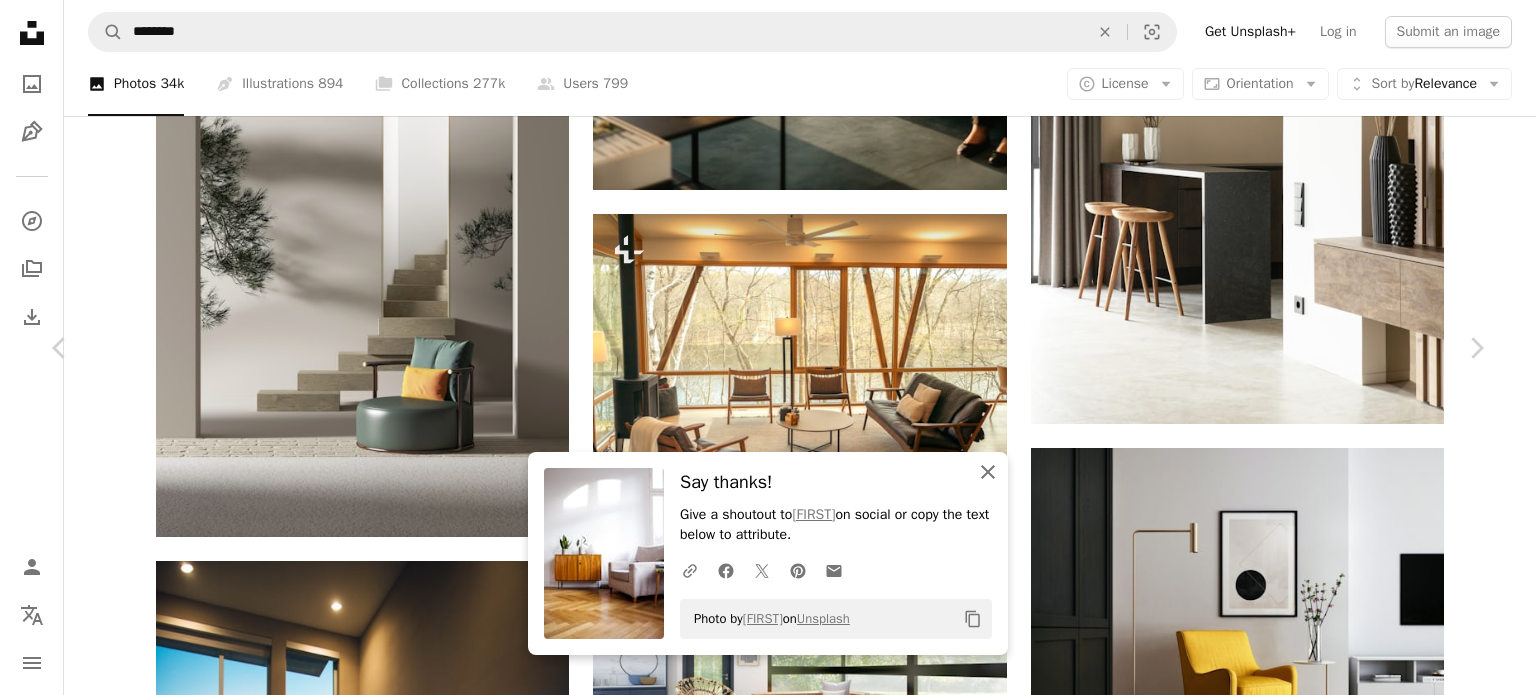 click on "An X shape" 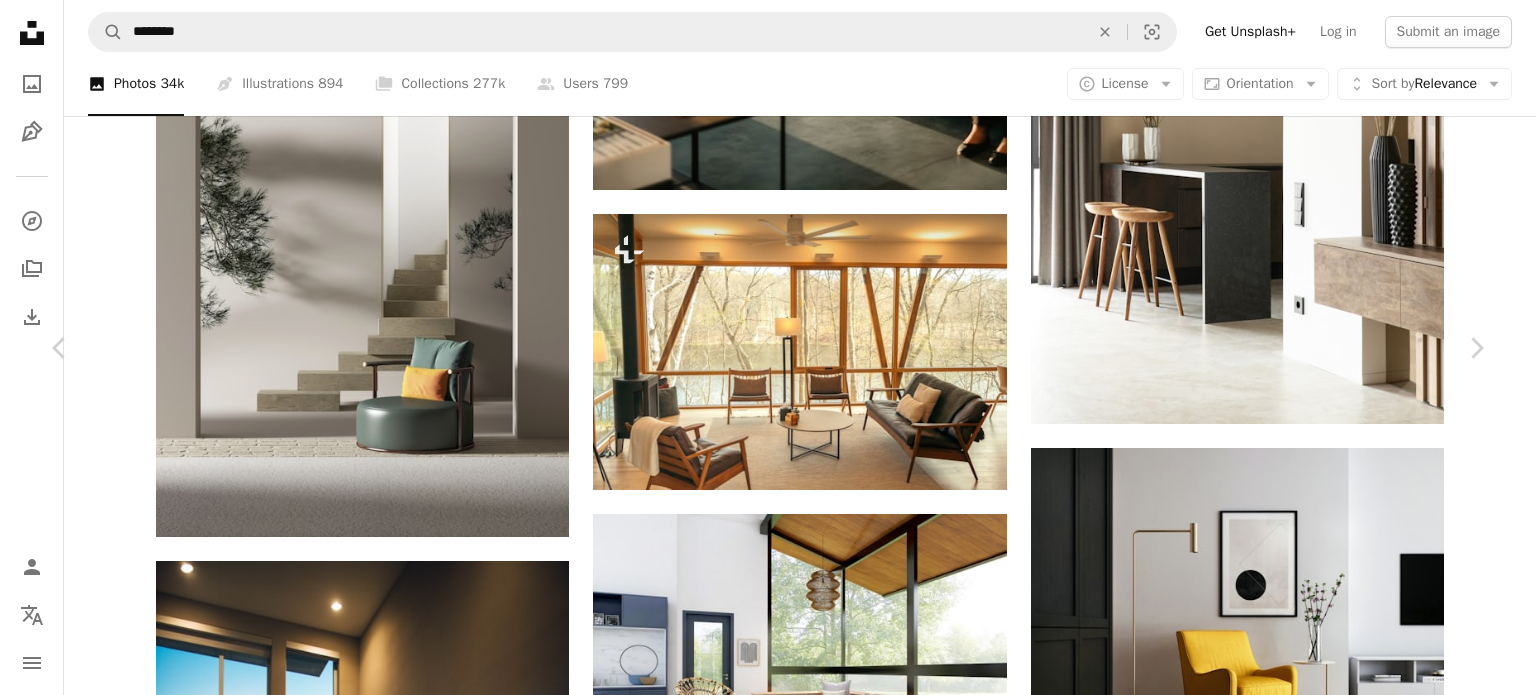click on "An X shape Chevron left Chevron right [FIRST] [LAST] For Unsplash+ A heart A plus sign Edit image Plus sign for Unsplash+ A lock Download Zoom in A forward-right arrow Share More Actions Calendar outlined Published on December 7, 2022 Safety Licensed under the Unsplash+ License design interior indoor home decor home background modern warm cosy mid century modern scandinavian wallpaper interior cosy home arm chair contemporary interior Public domain images From this series Chevron right Plus sign for Unsplash+ Plus sign for Unsplash+ Plus sign for Unsplash+ Plus sign for Unsplash+ Plus sign for Unsplash+ Plus sign for Unsplash+ Plus sign for Unsplash+ Plus sign for Unsplash+ Plus sign for Unsplash+ Plus sign for Unsplash+ Related images Plus sign for Unsplash+ A heart A plus sign [FIRST] [LAST] For Unsplash+ A lock Download Plus sign for Unsplash+ A heart A plus sign Getty Images For Unsplash+ A lock Download Plus sign for Unsplash+ A heart A plus sign Getty Images For Unsplash+ A lock For" at bounding box center [768, 7545] 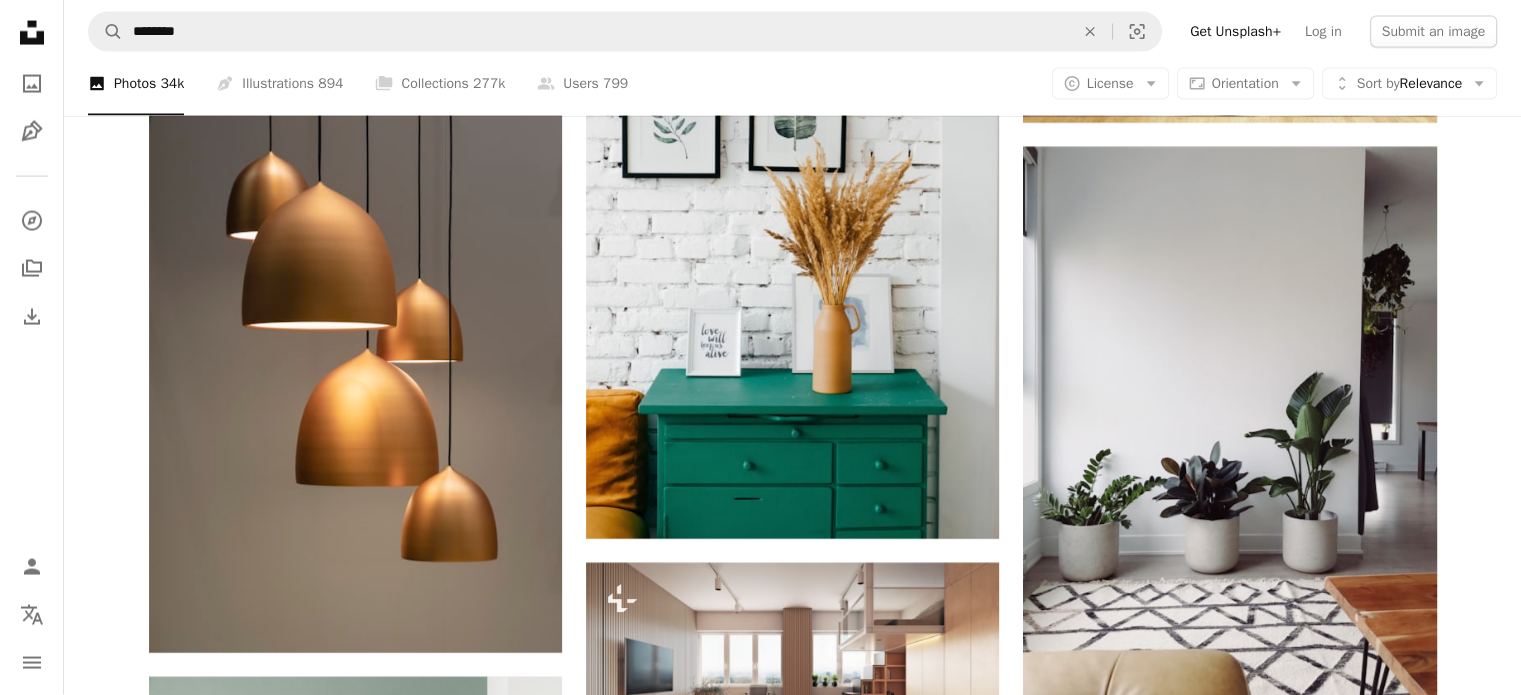 scroll, scrollTop: 4276, scrollLeft: 0, axis: vertical 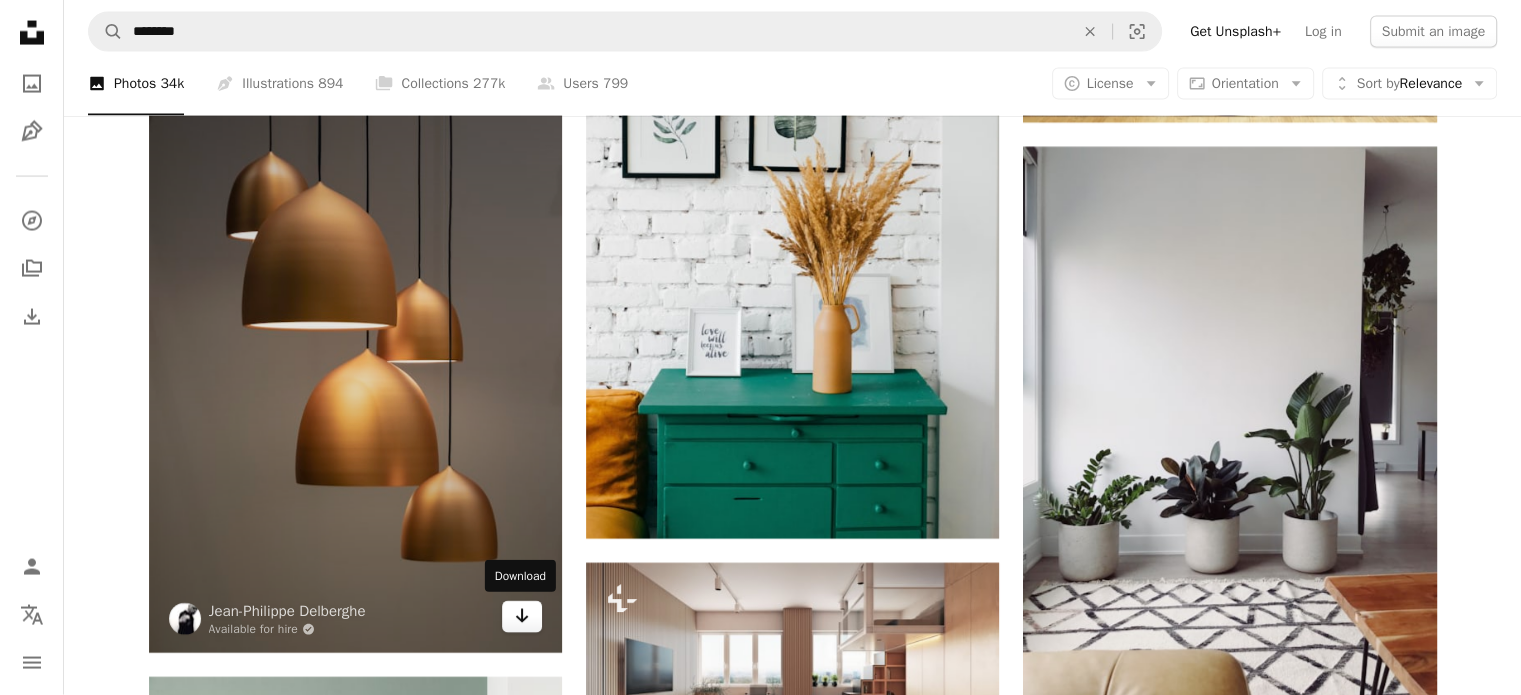 click on "Arrow pointing down" 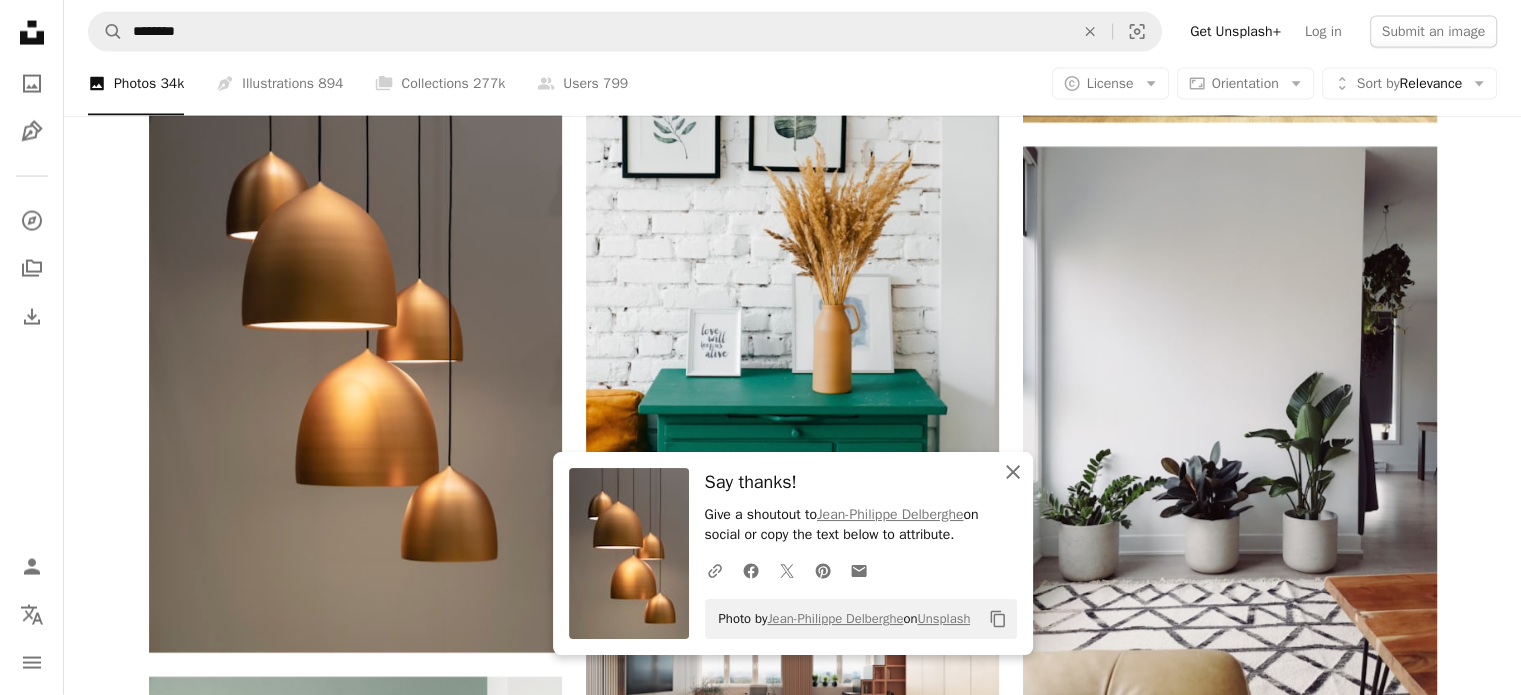 click 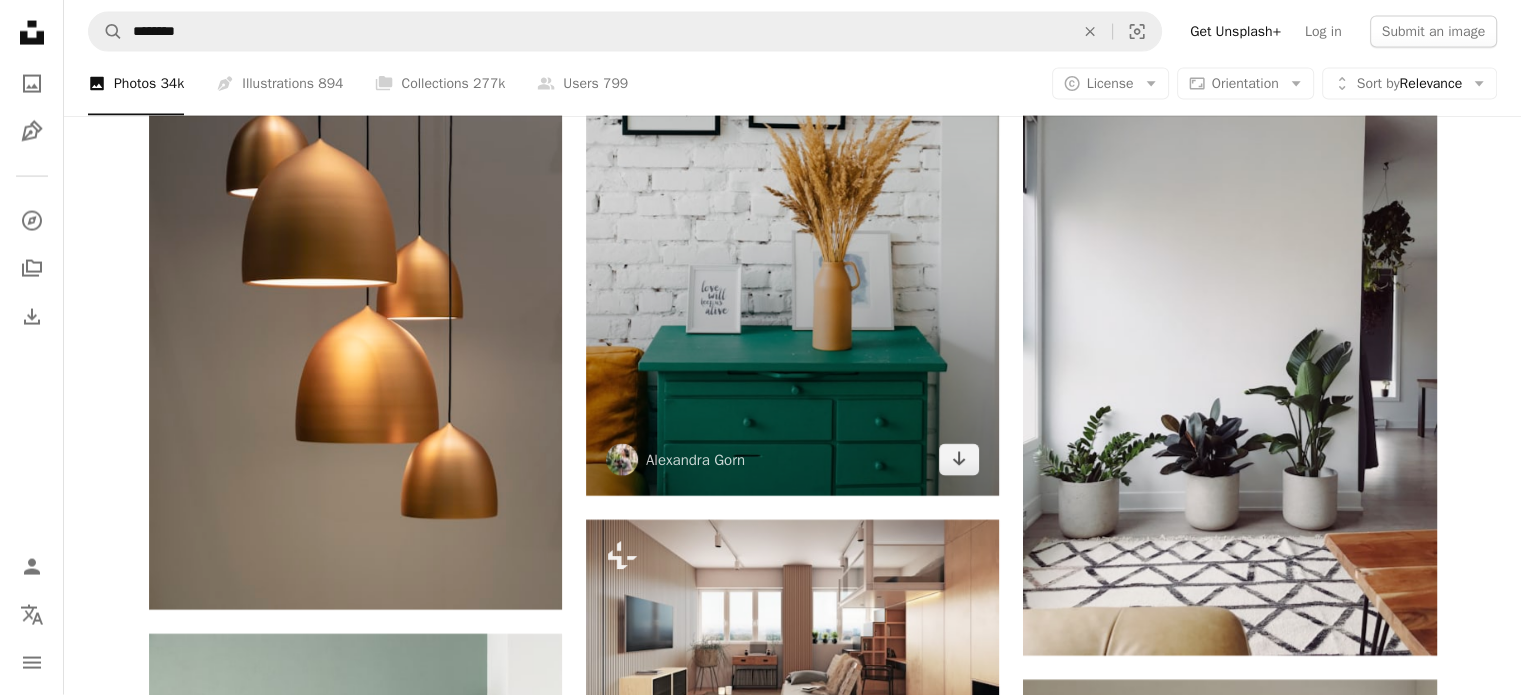 scroll, scrollTop: 4345, scrollLeft: 0, axis: vertical 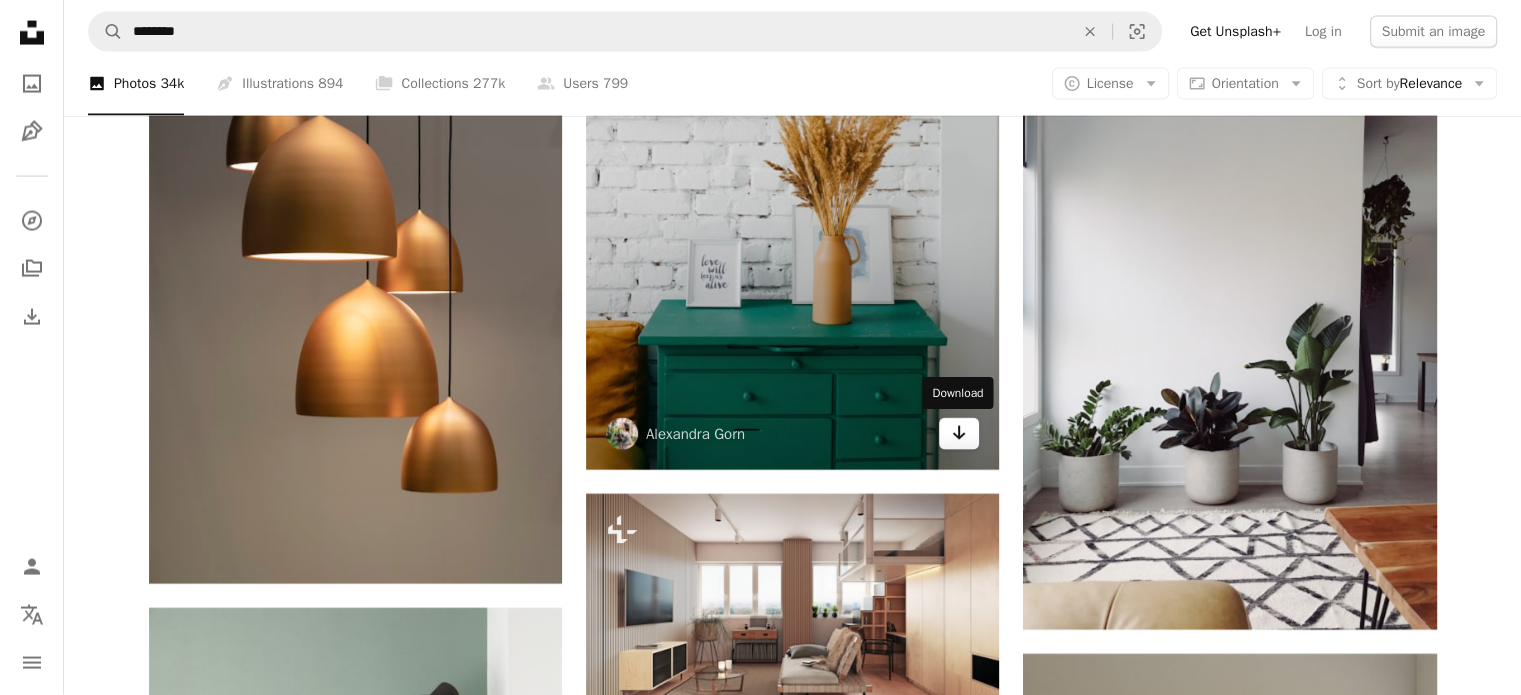 click 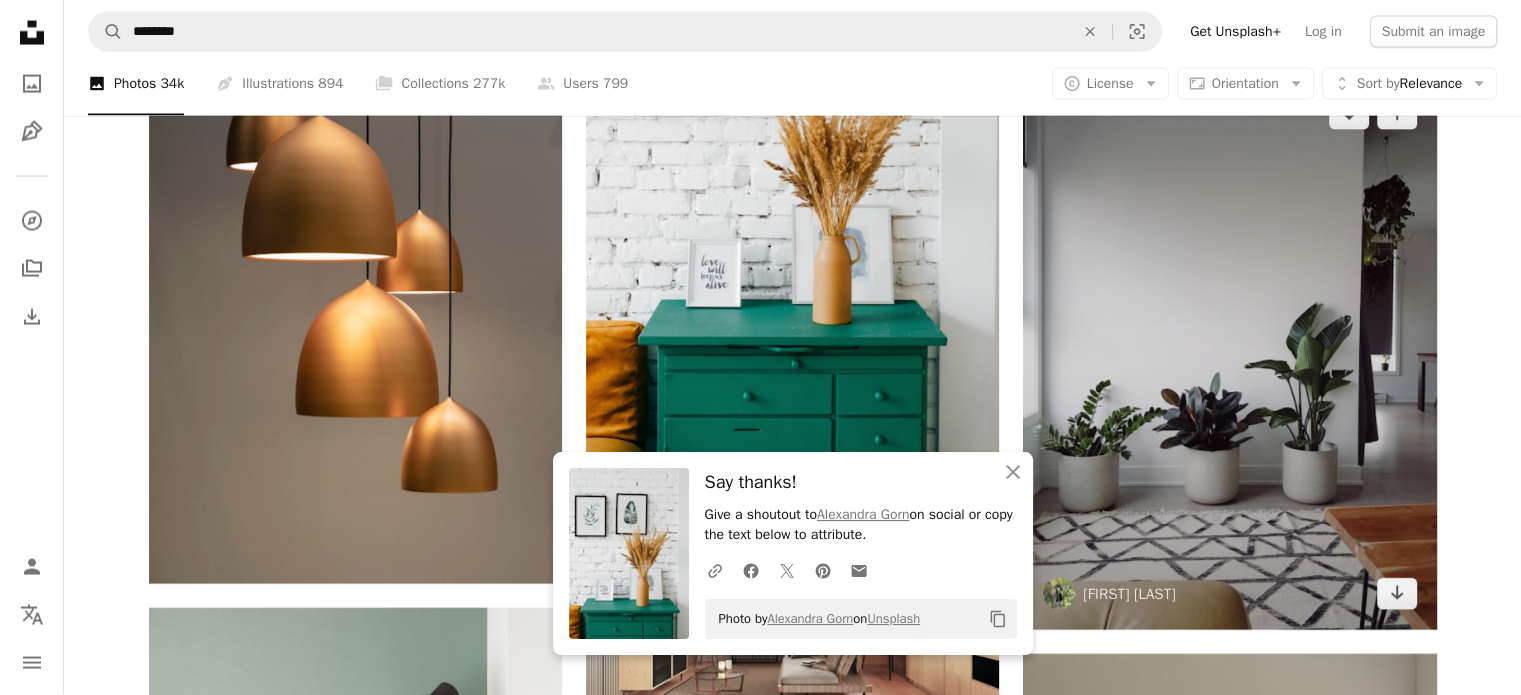 click at bounding box center (1229, 353) 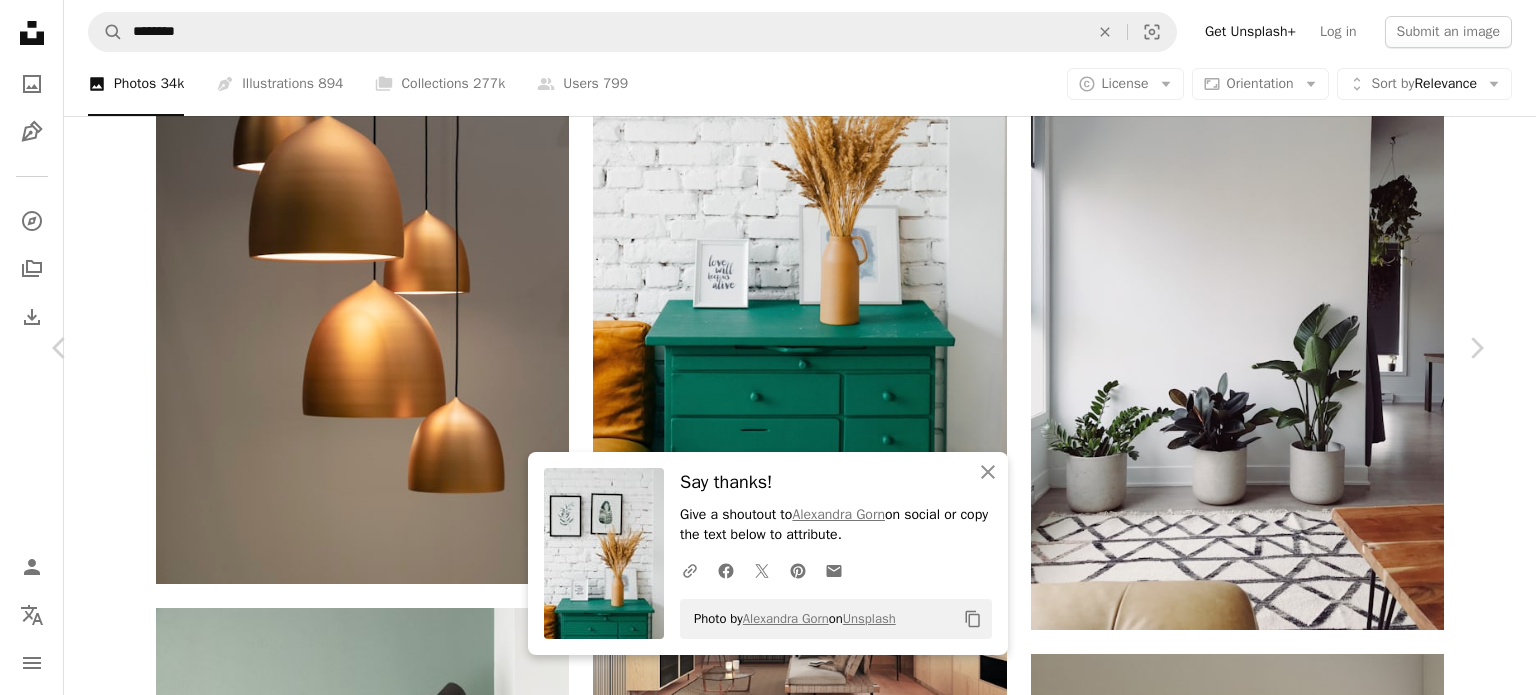click on "Download free" at bounding box center [1287, 4472] 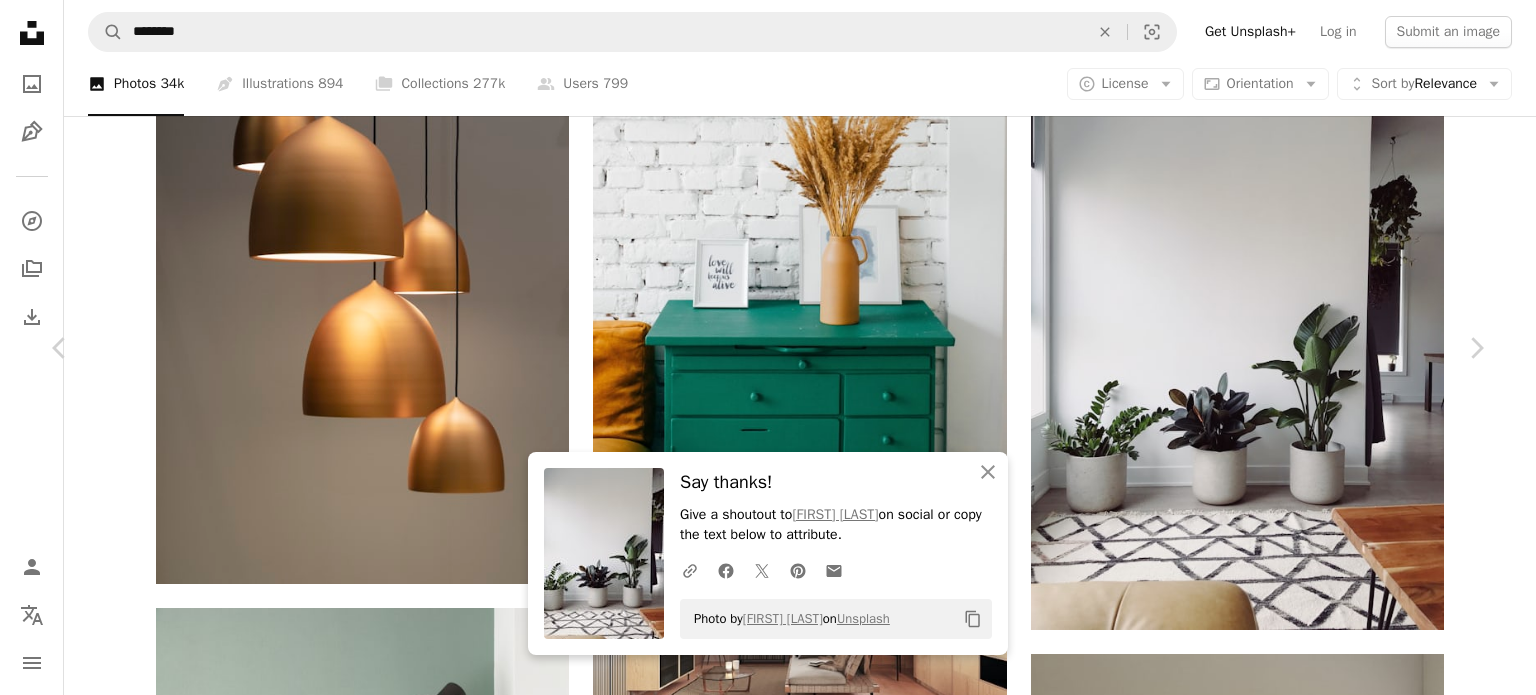 click on "An X shape Chevron left Chevron right An X shape Close Say thanks! Give a shoutout to [FIRST] [LAST] on social or copy the text below to attribute. A URL sharing icon (chains) Facebook icon X (formerly Twitter) icon Pinterest icon An envelope Photo by [FIRST] [LAST] on Unsplash
Copy content [FIRST] [LAST] [USERNAME] A heart A plus sign Edit image Plus sign for Unsplash+ Download free Chevron down Zoom in Views 12,906,532 Downloads 173,321 Featured in Photos , Interiors A forward-right arrow Share Info icon Info More Actions Plant Envy A map marker [CITY], [STATE], [COUNTRY] Calendar outlined Published on September 25, 2019 Safety Free to use under the Unsplash License home white furniture iphone leaves plants minimalism [CITY] decor indoors [STATE] wallpaper background art space house plant wall grey design Free pictures Browse premium related images on iStock | Save 20% with code UNSPLASH20 View more on iStock ↗ Related images A heart A plus sign [FIRST] [LAST] A heart feey" at bounding box center (768, 4772) 